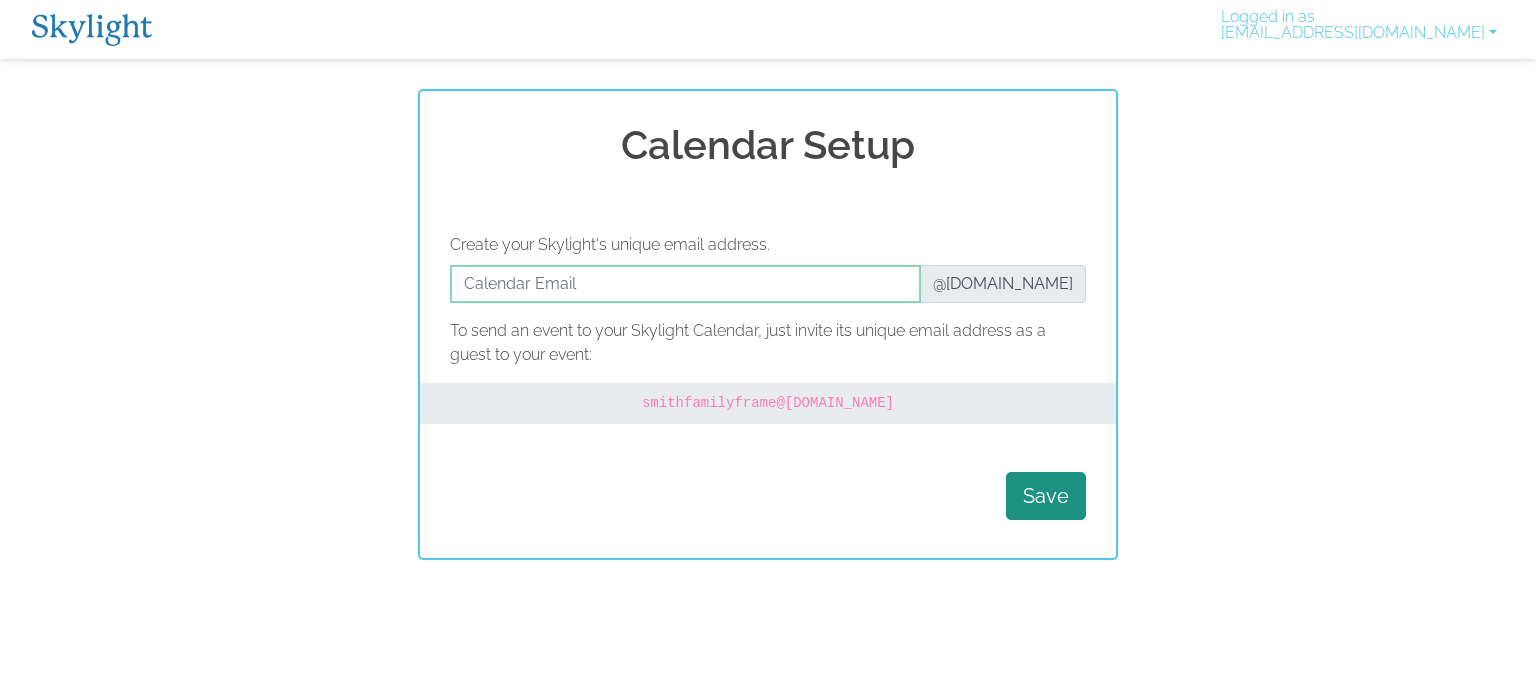 scroll, scrollTop: 0, scrollLeft: 0, axis: both 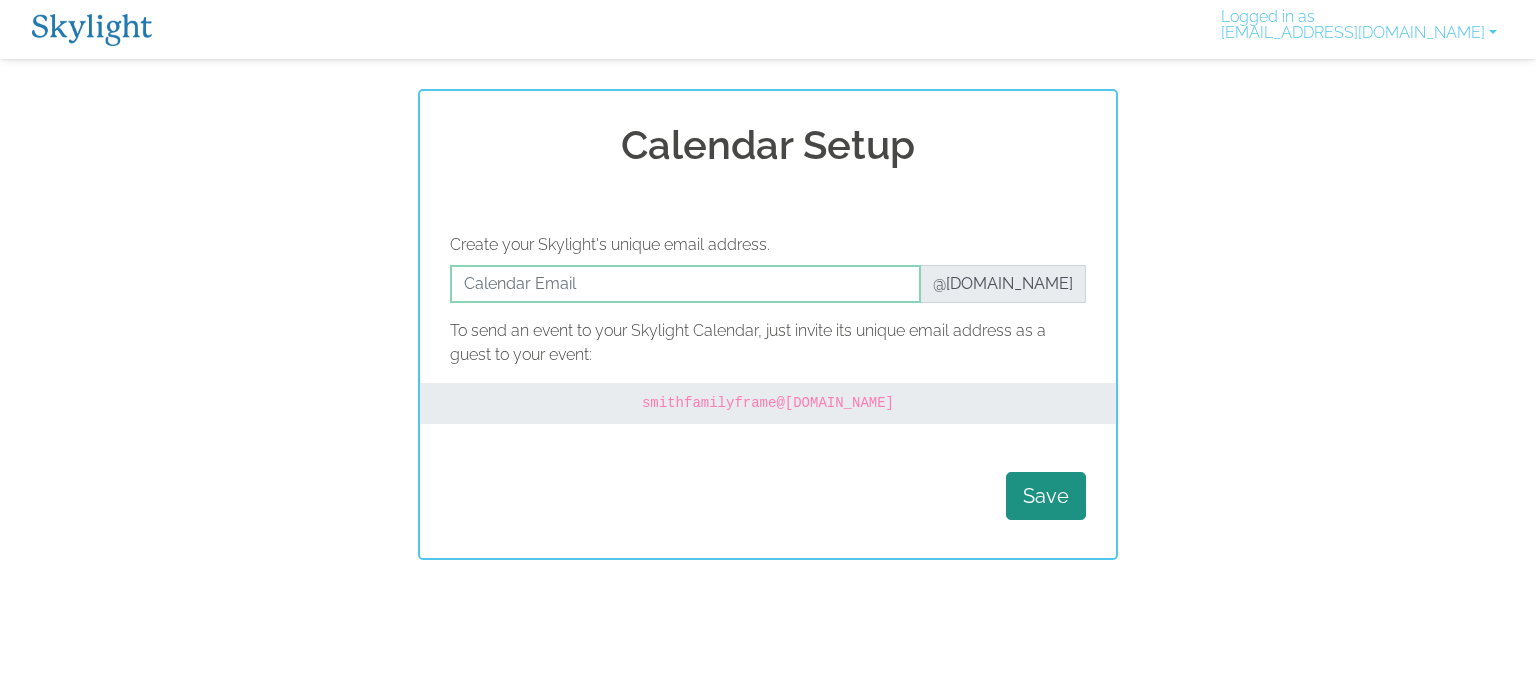 click on "Logged in as [EMAIL_ADDRESS][DOMAIN_NAME]" at bounding box center (1359, 29) 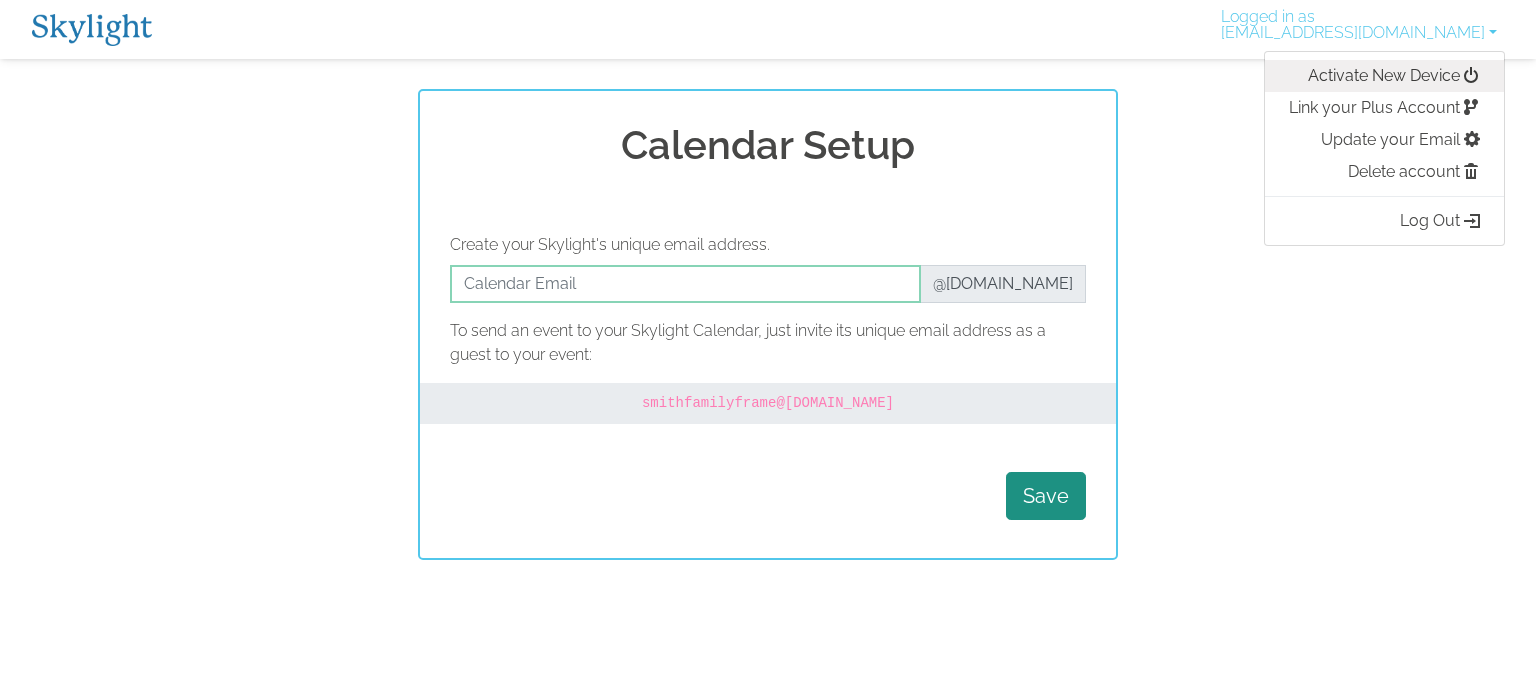 click on "Activate New Device" at bounding box center (1384, 76) 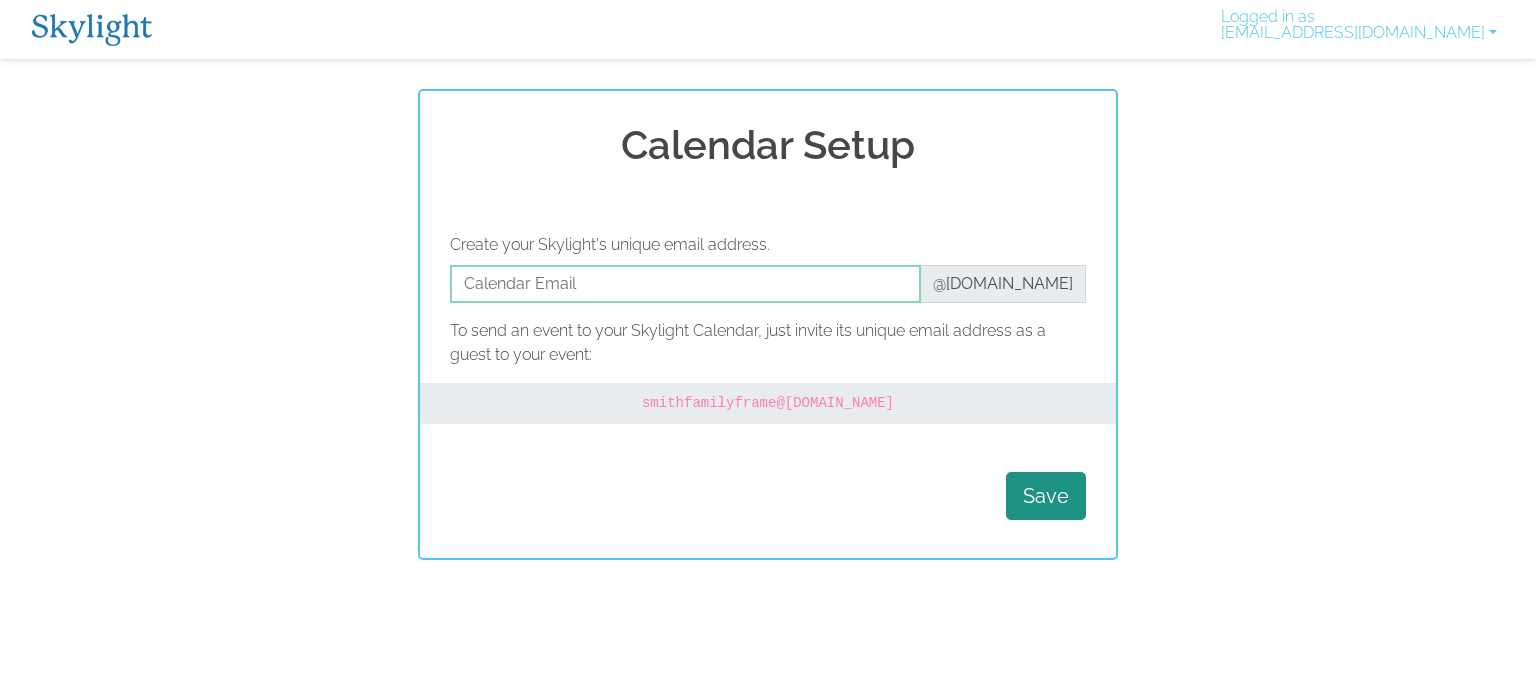 click on "Logged in as ajstorm04@gmail.com" at bounding box center [1359, 29] 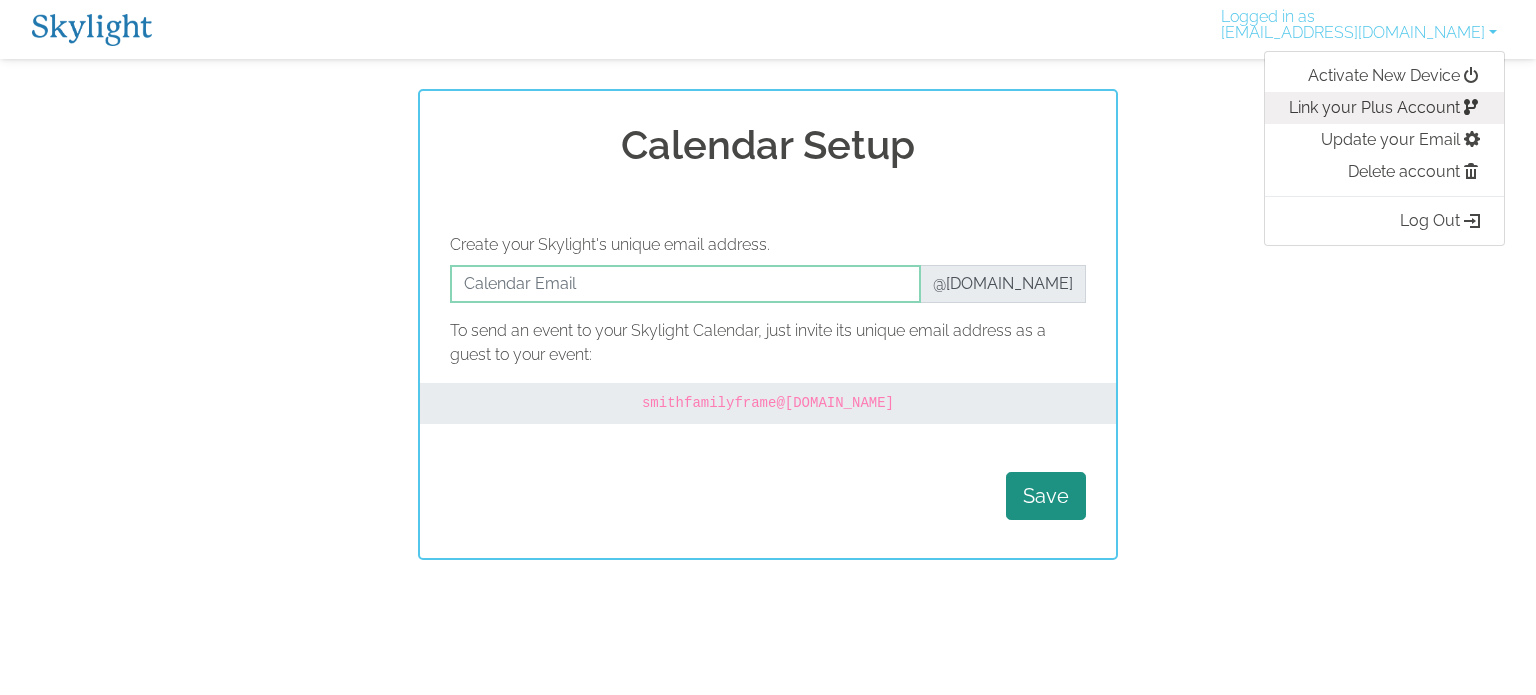 click on "Link your Plus Account" at bounding box center [1384, 108] 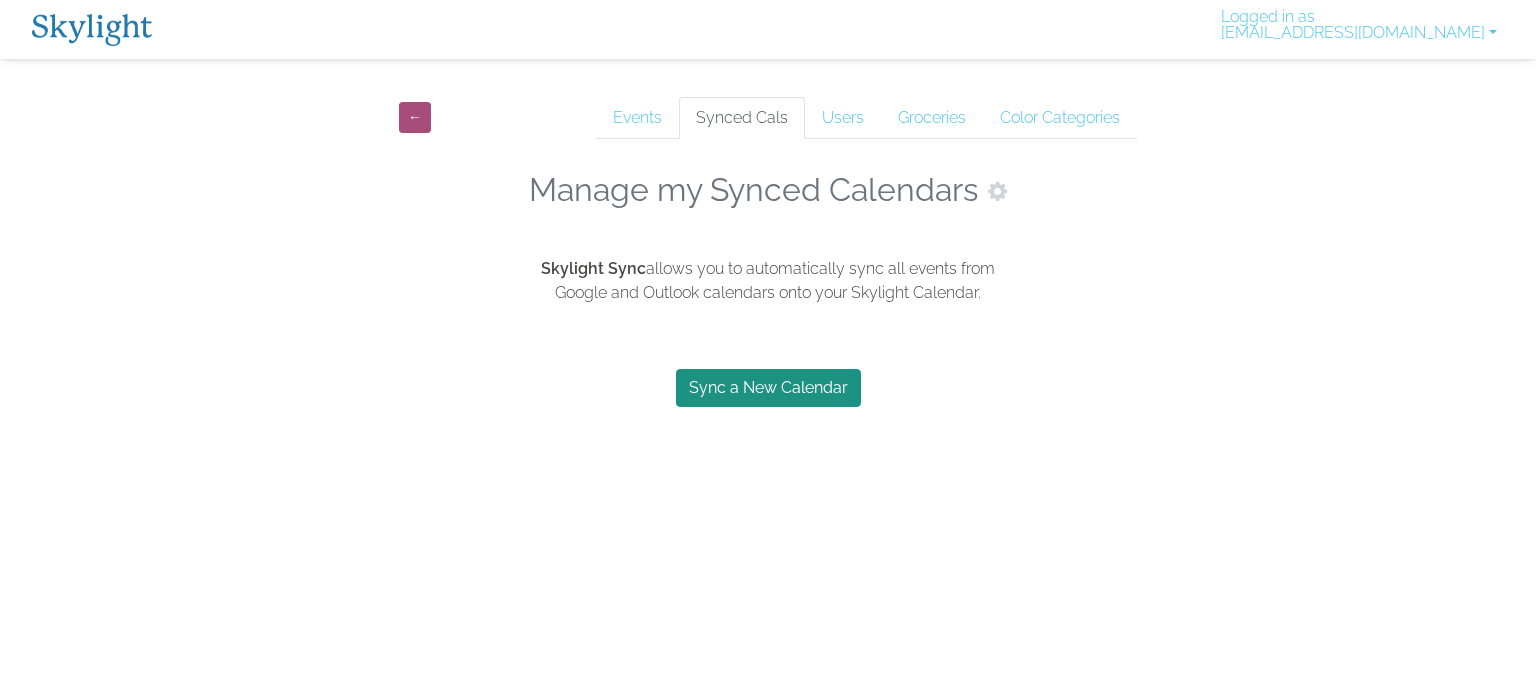 scroll, scrollTop: 0, scrollLeft: 0, axis: both 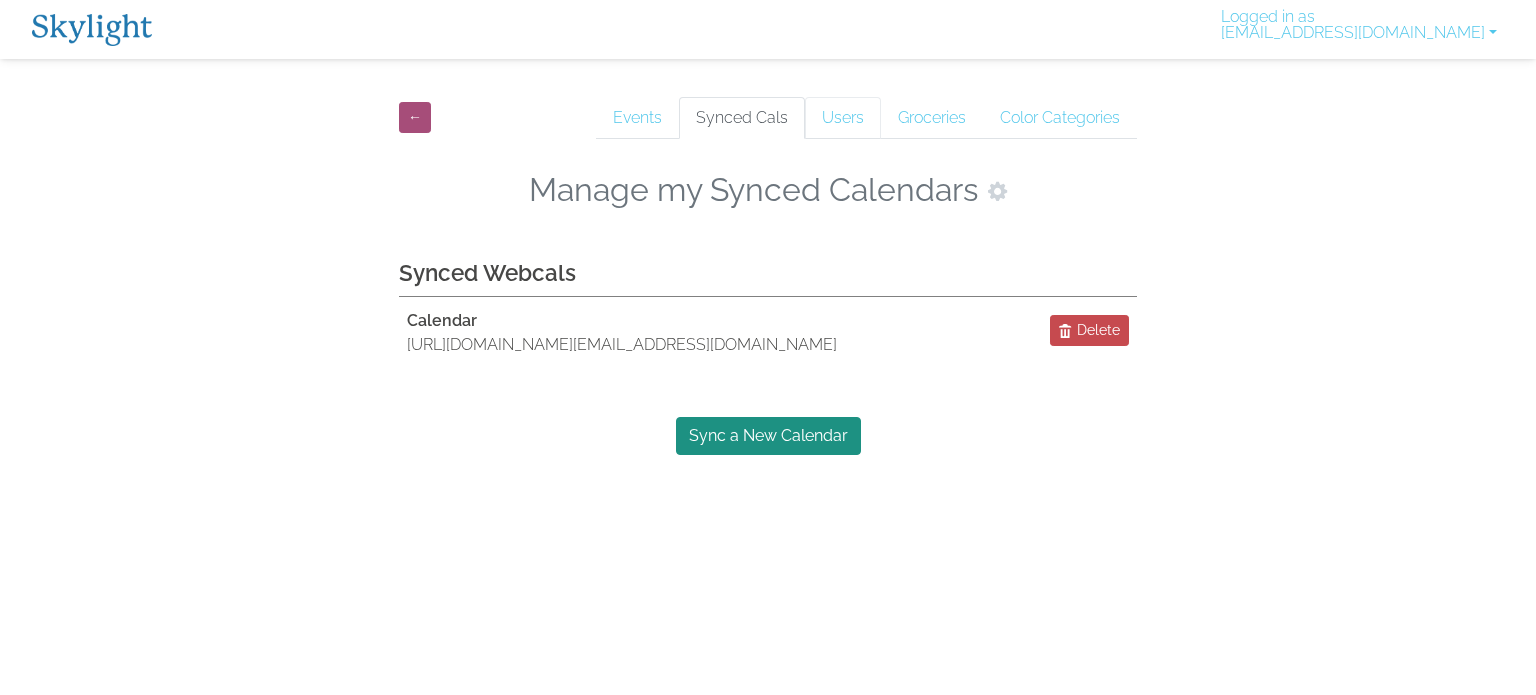 click on "Users" at bounding box center [843, 118] 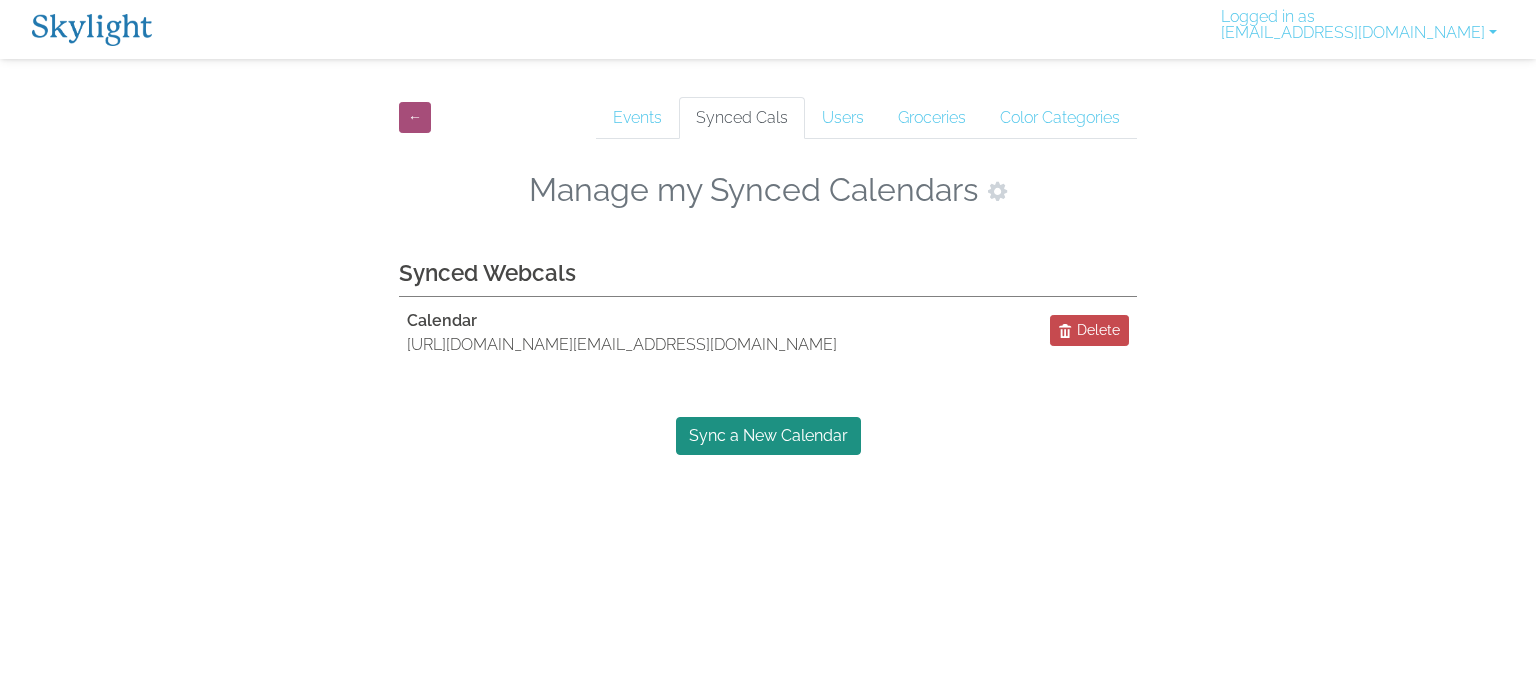 scroll, scrollTop: 0, scrollLeft: 0, axis: both 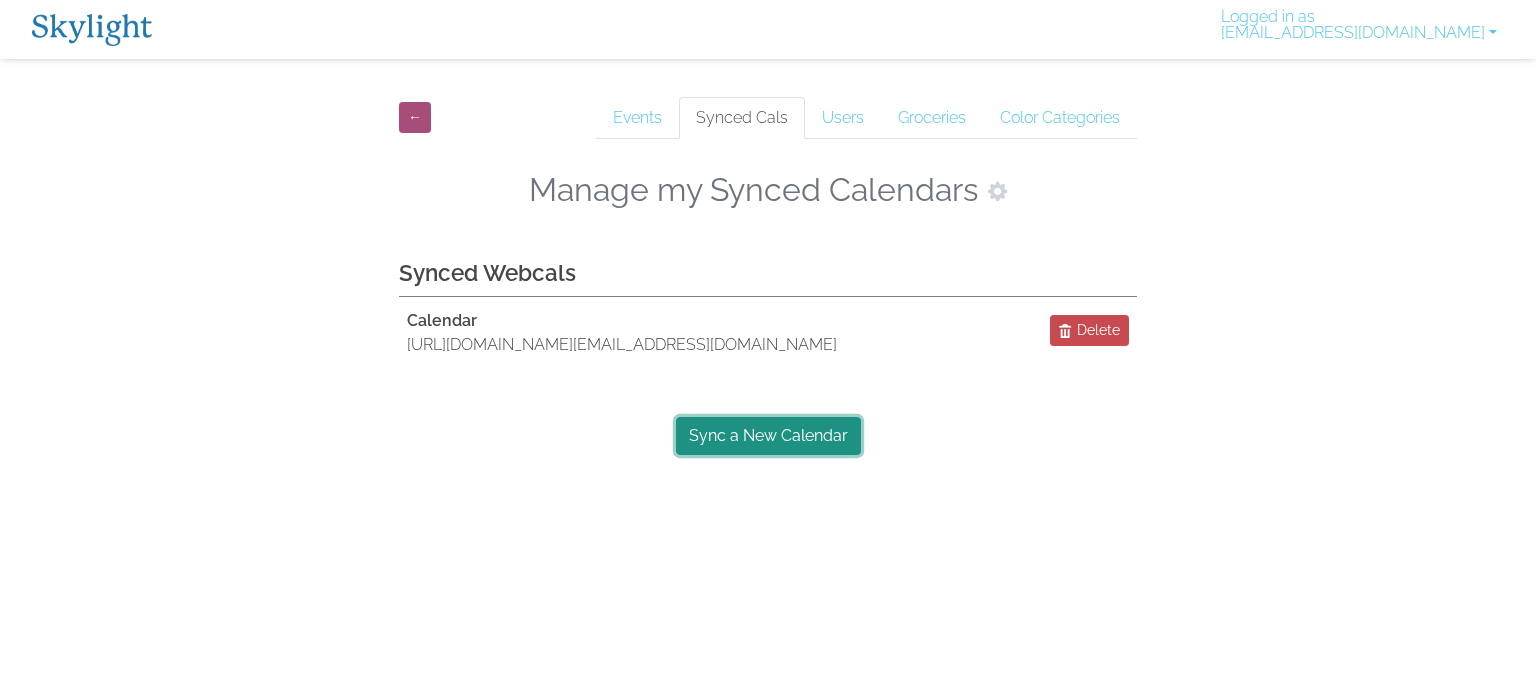 click on "Sync a New Calendar" at bounding box center (768, 436) 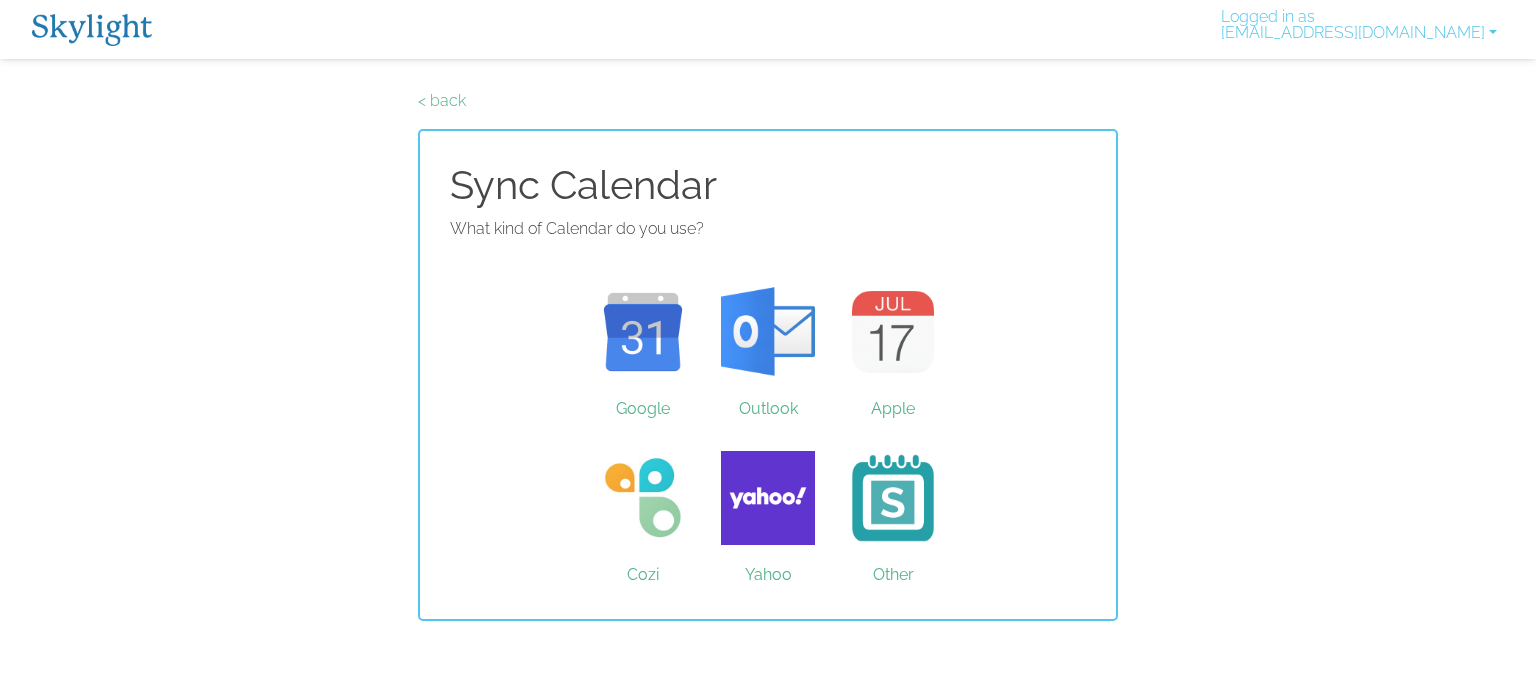 scroll, scrollTop: 0, scrollLeft: 0, axis: both 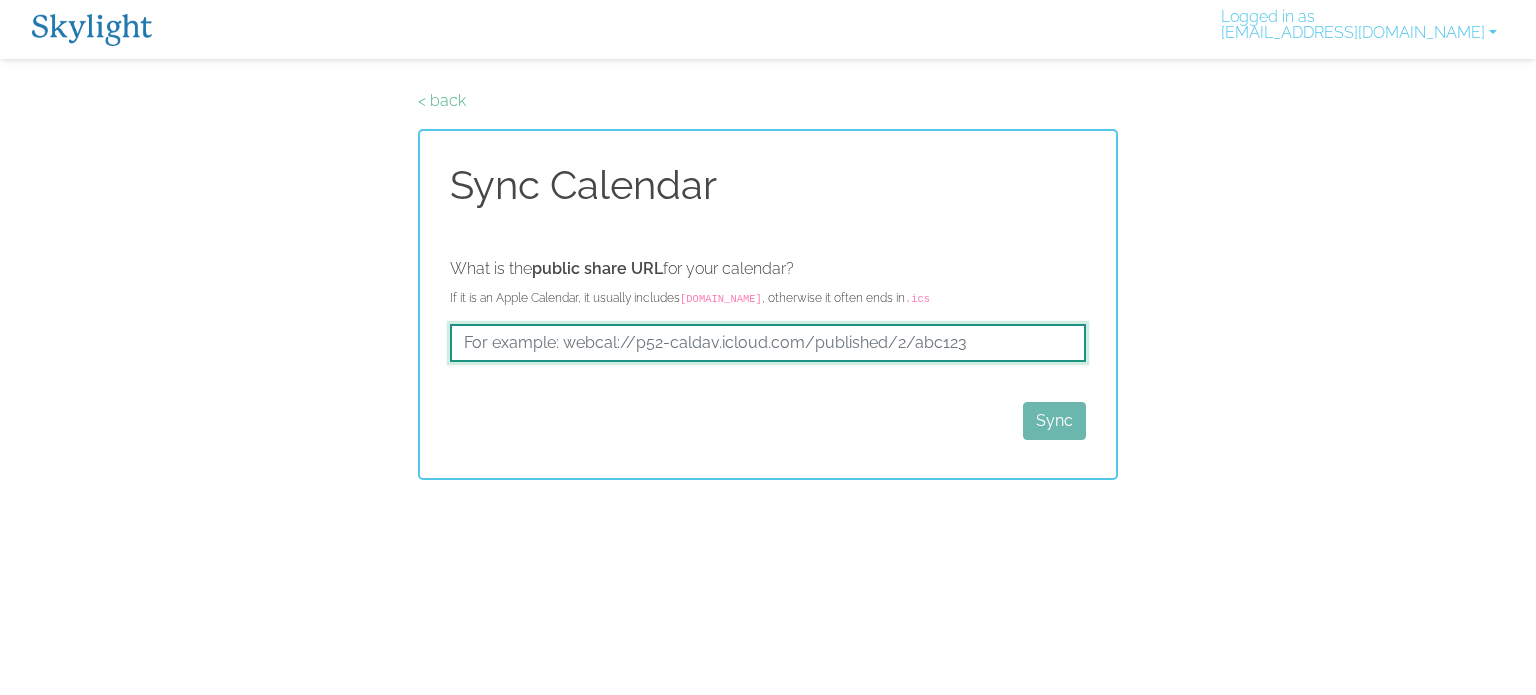 drag, startPoint x: 988, startPoint y: 346, endPoint x: 469, endPoint y: 322, distance: 519.5546 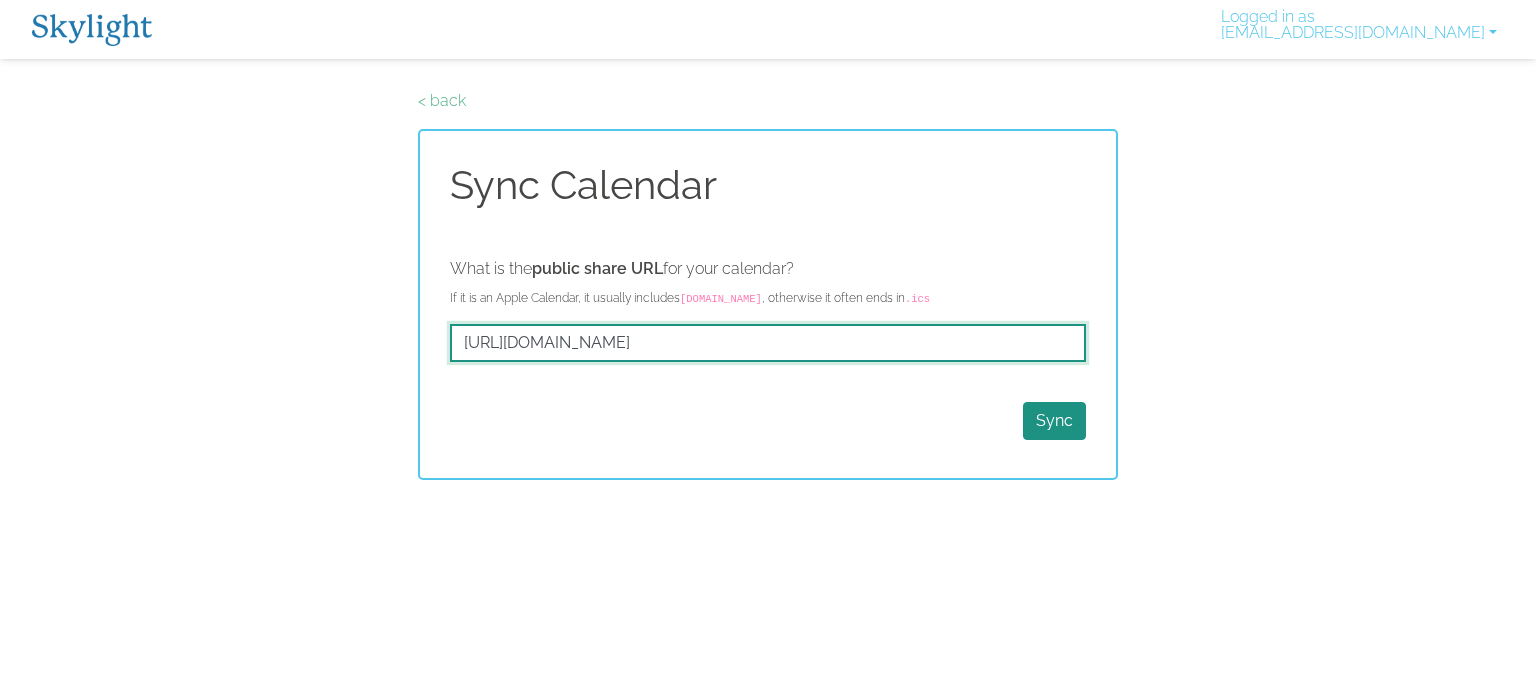 drag, startPoint x: 684, startPoint y: 358, endPoint x: 339, endPoint y: 351, distance: 345.071 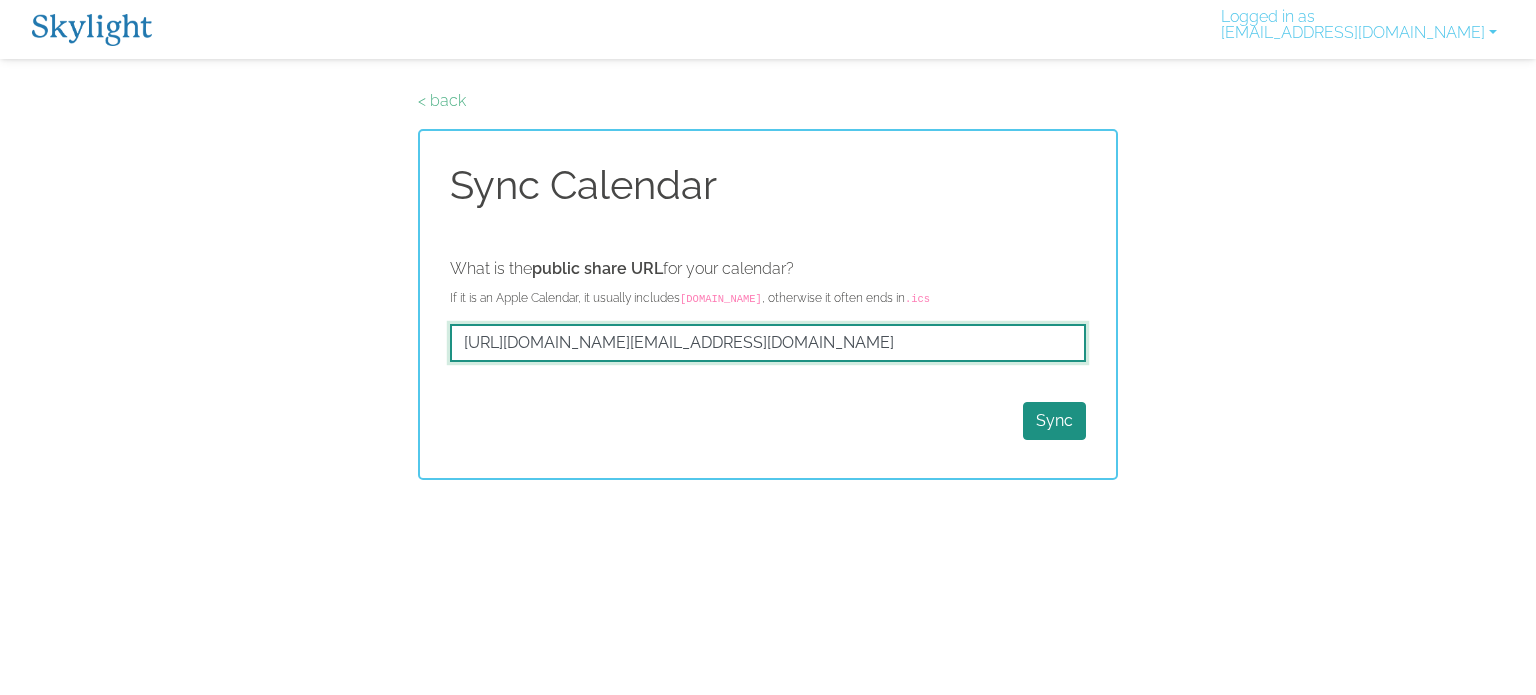 scroll, scrollTop: 0, scrollLeft: 707, axis: horizontal 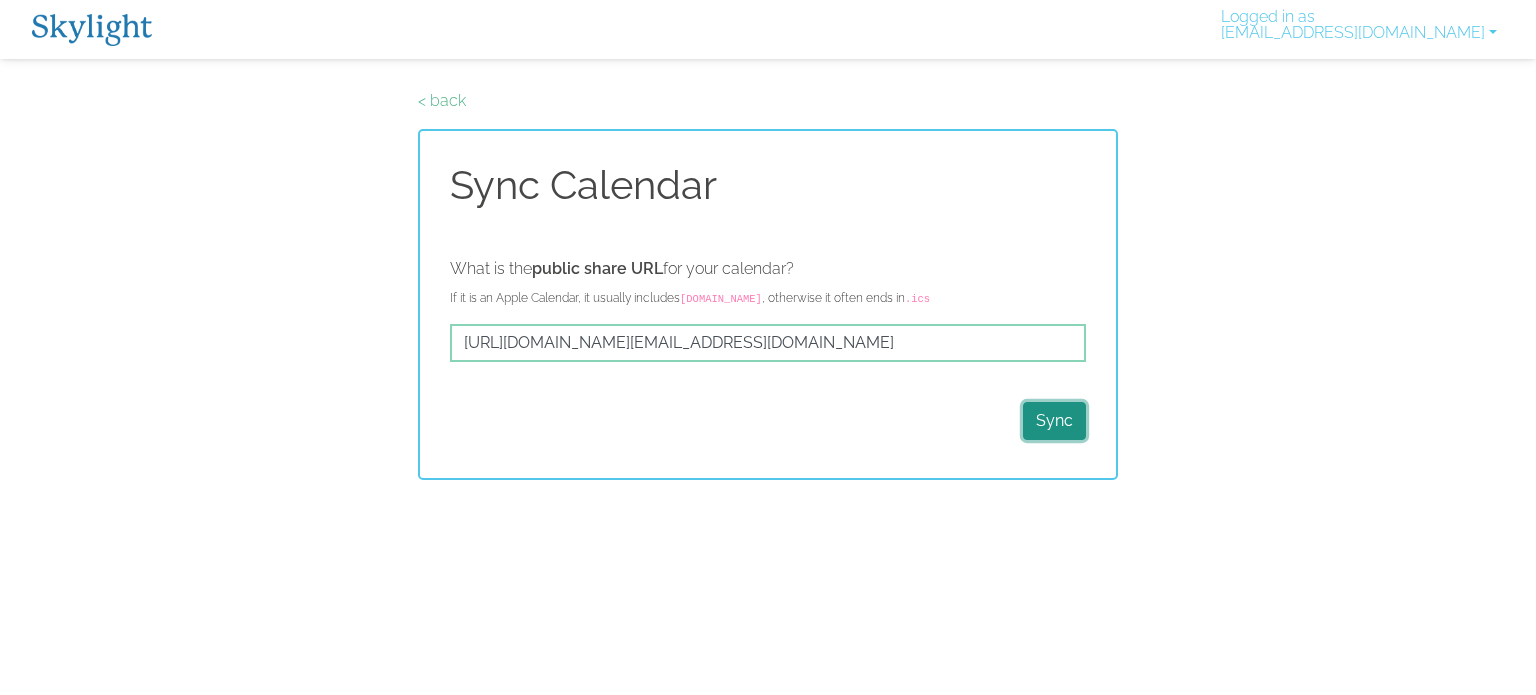click on "Sync" at bounding box center (1054, 421) 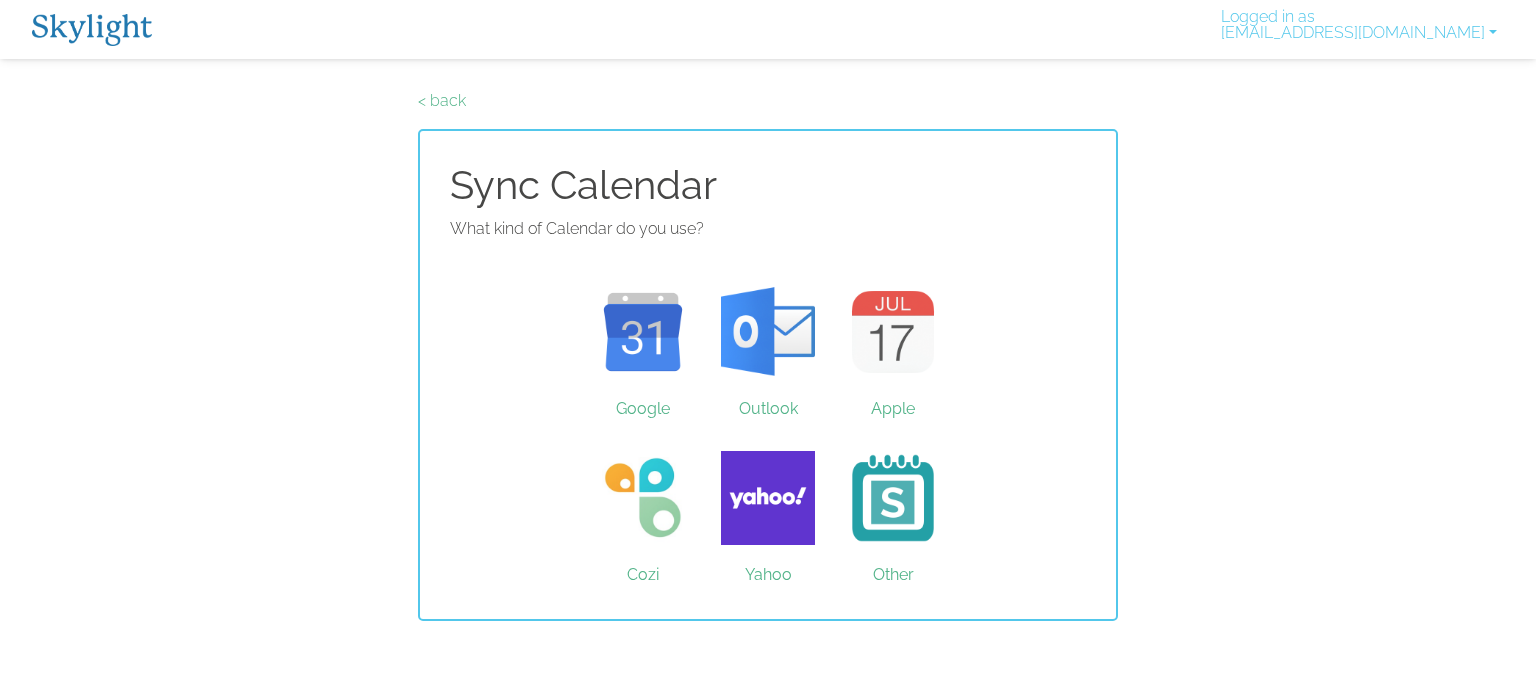 scroll, scrollTop: 0, scrollLeft: 0, axis: both 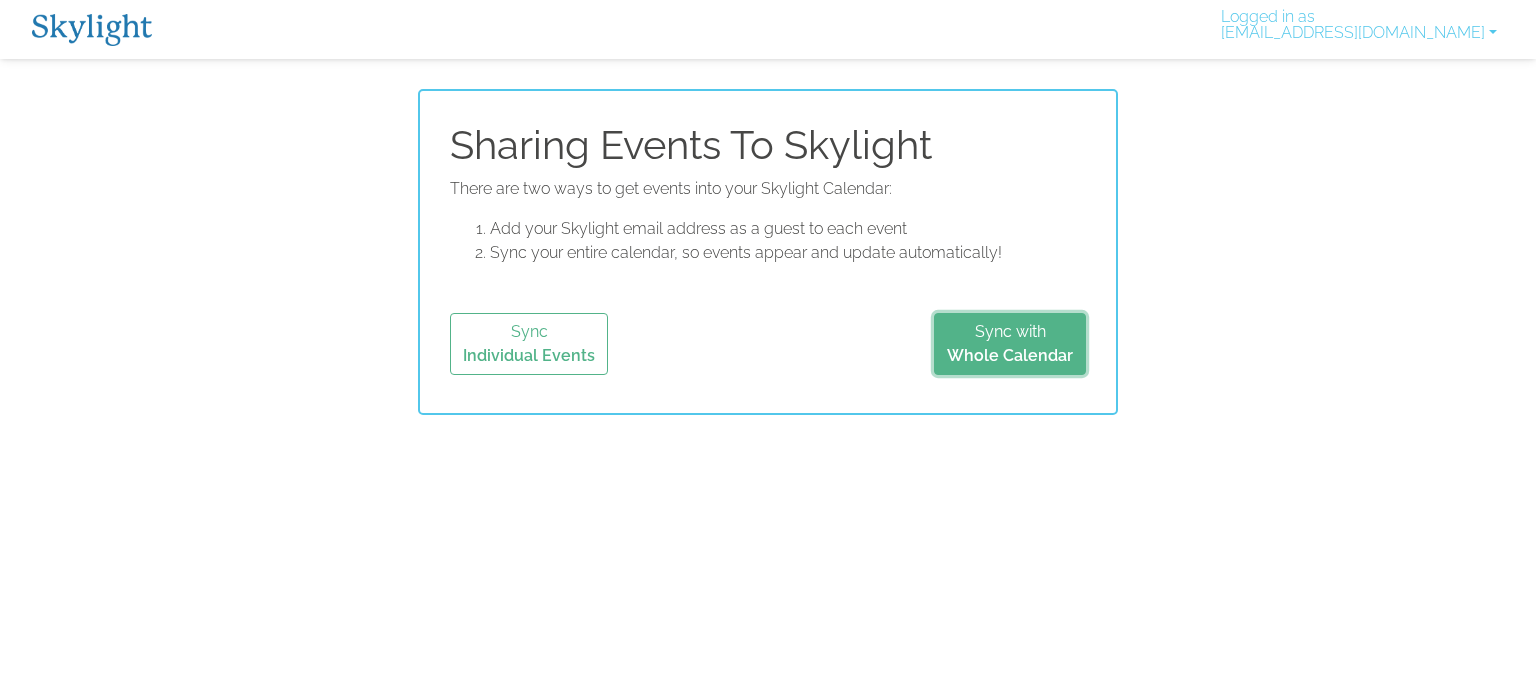 click on "Whole Calendar" at bounding box center [1010, 355] 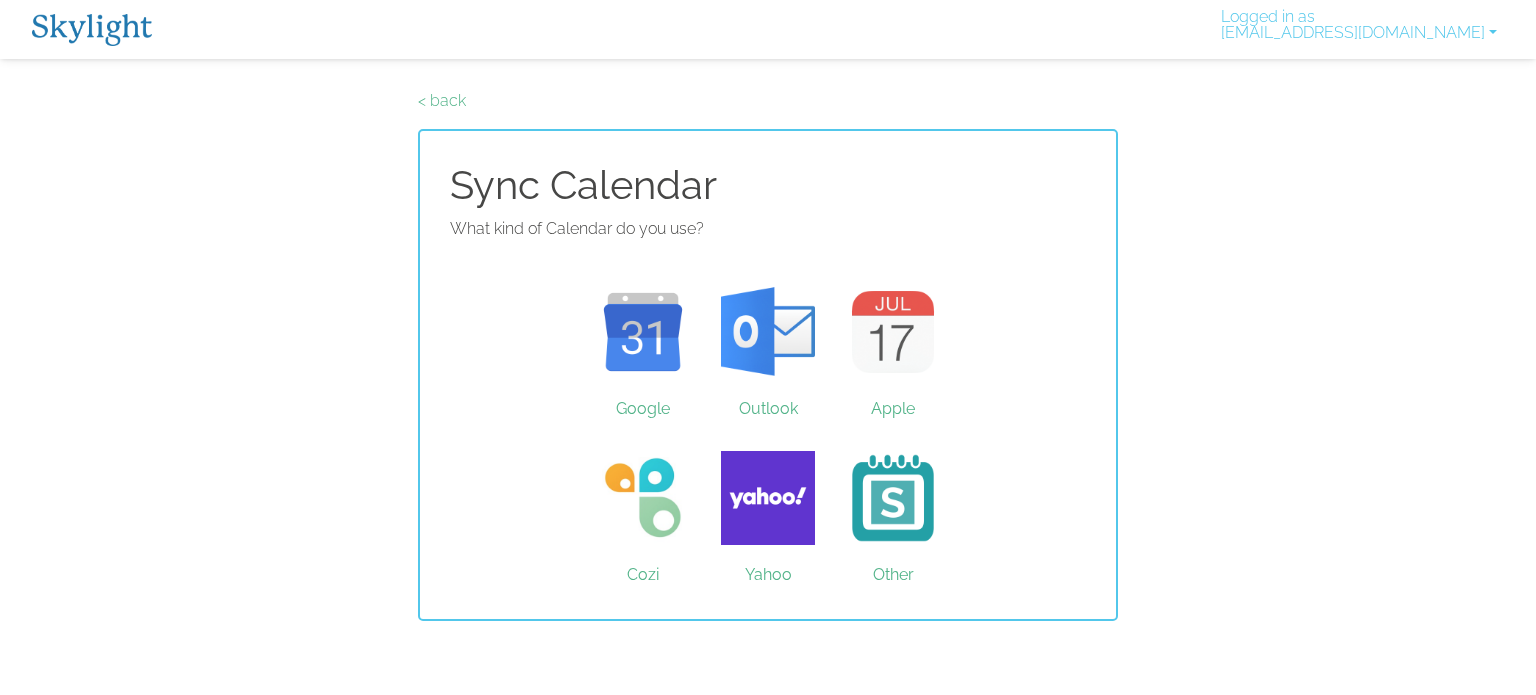 click on "Other" at bounding box center [893, 498] 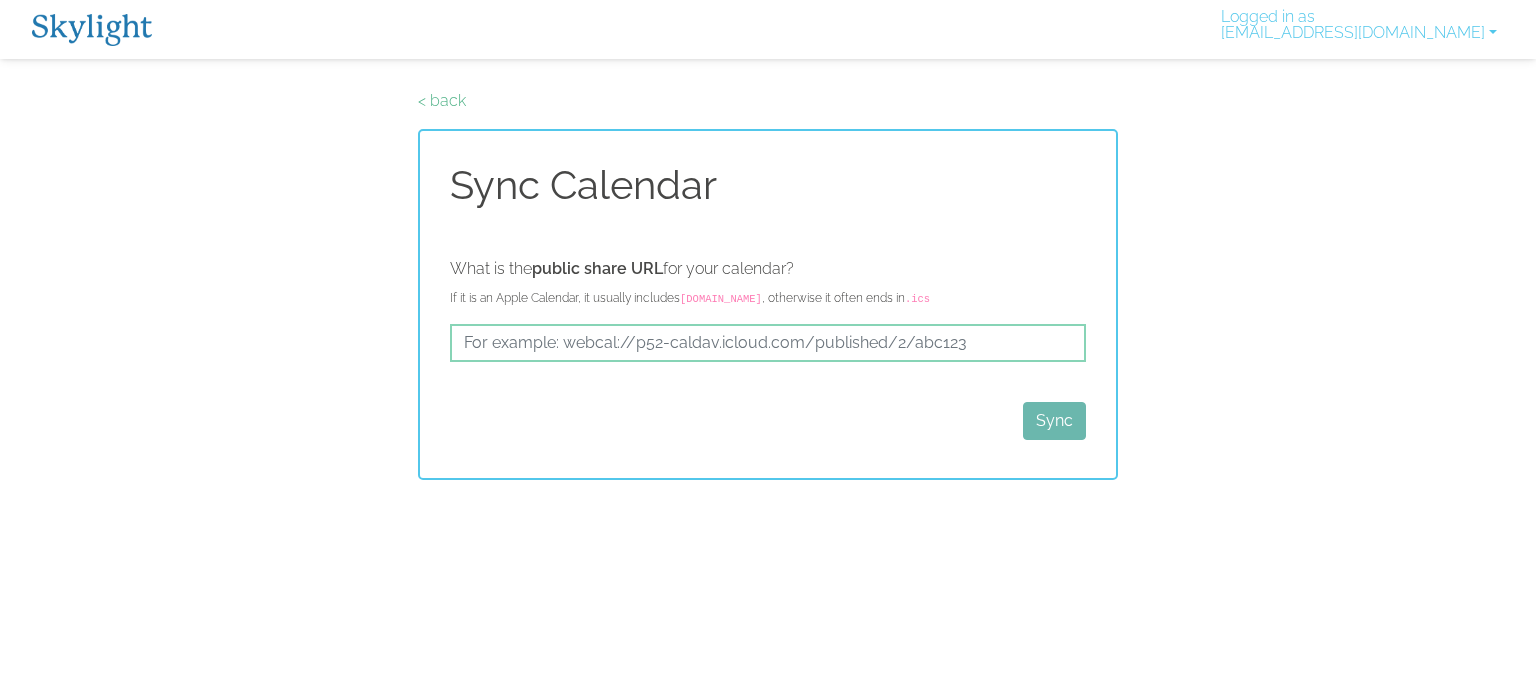 click on "Skylight App Free on the  App  store Install Logged in as ajstorm04@gmail.com Activate New Device     Link your Plus Account     Update your Email     Delete account     Log Out     < back Sync Calendar What is the  public share URL  for your calendar? If it is an Apple Calendar, it usually includes  caldav.icloud.com , otherwise it often ends in  .ics Sync" at bounding box center (768, 240) 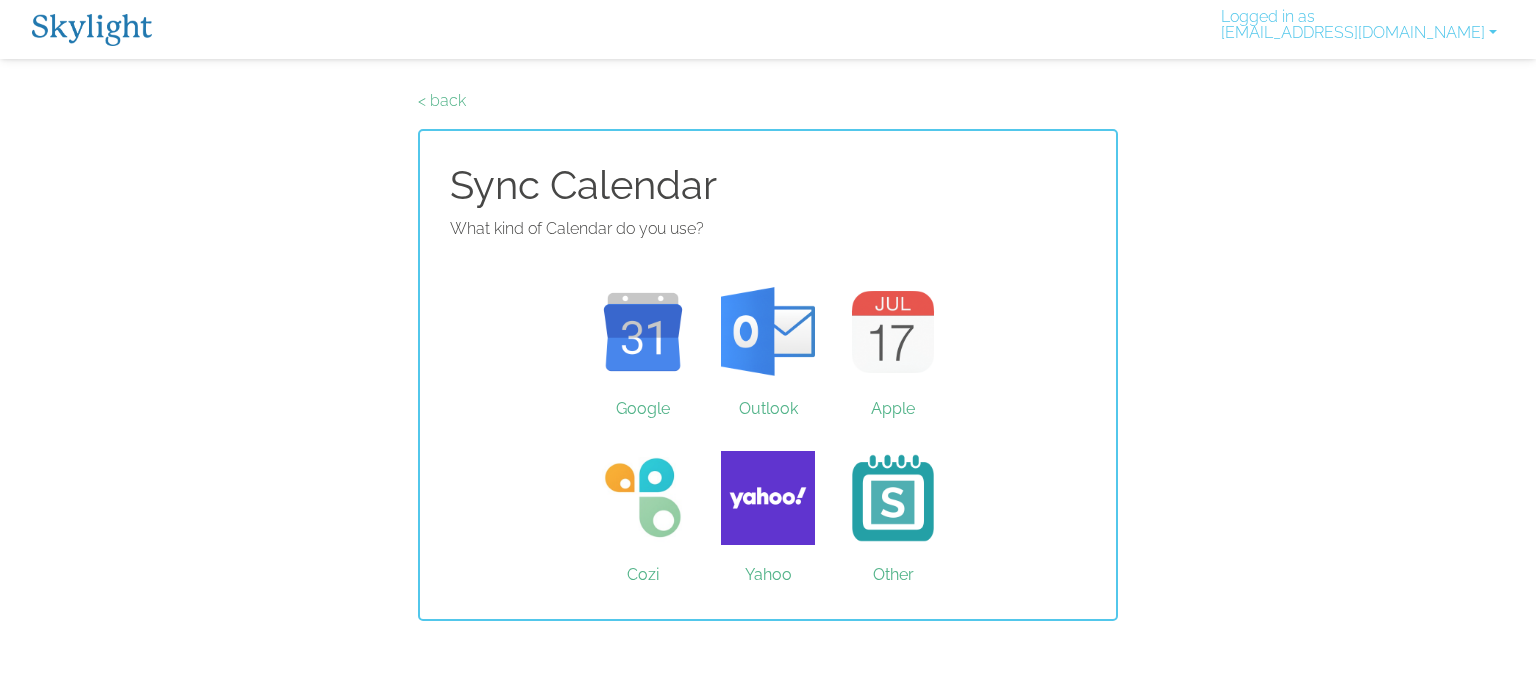 click on "Outlook" at bounding box center (768, 332) 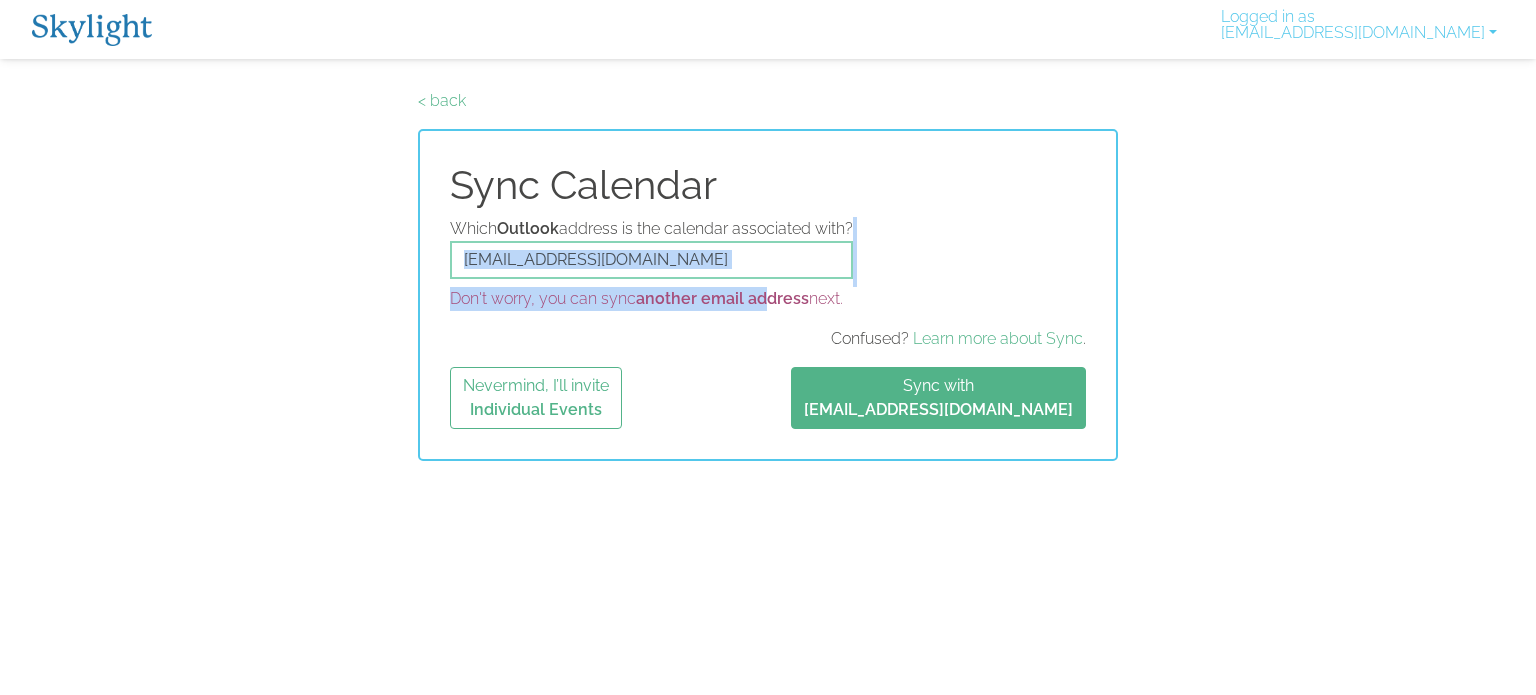 drag, startPoint x: 761, startPoint y: 307, endPoint x: 739, endPoint y: 255, distance: 56.462376 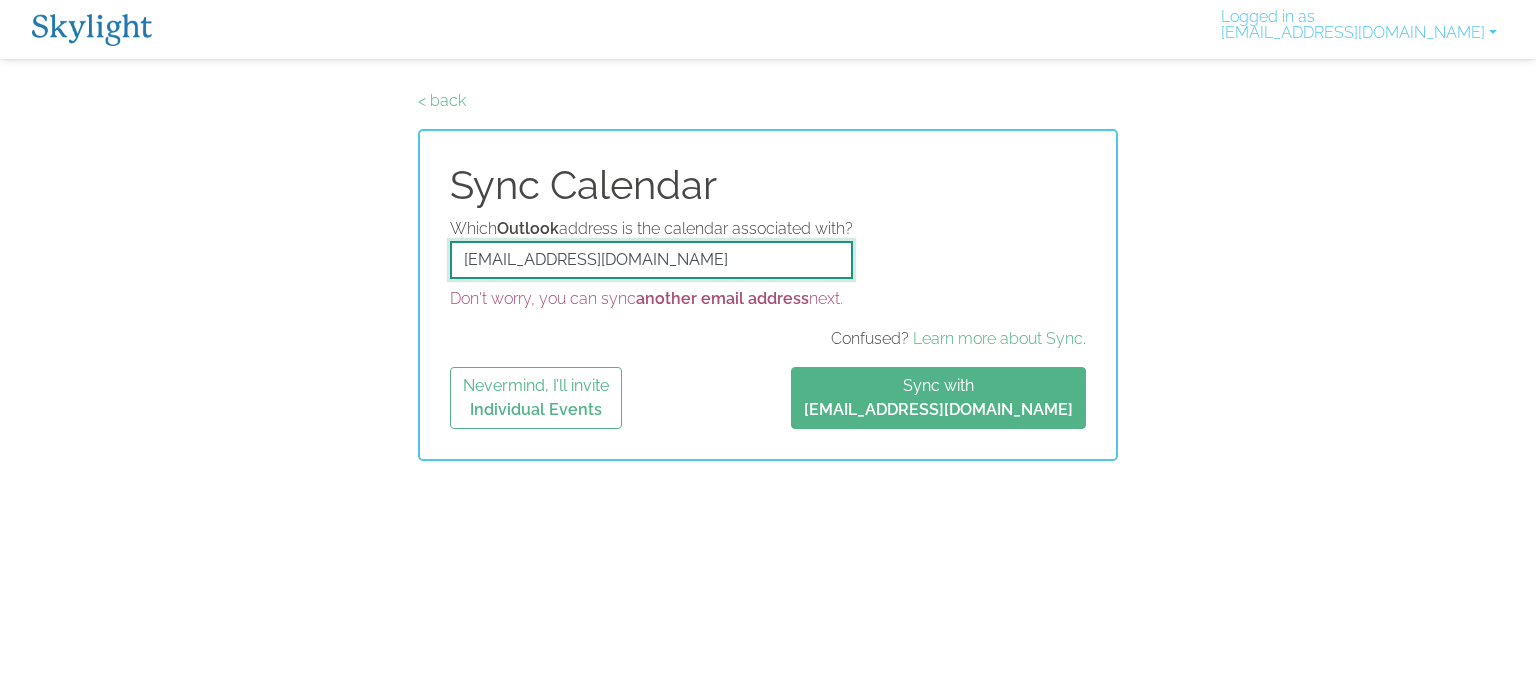 click on "[EMAIL_ADDRESS][DOMAIN_NAME]" at bounding box center [651, 260] 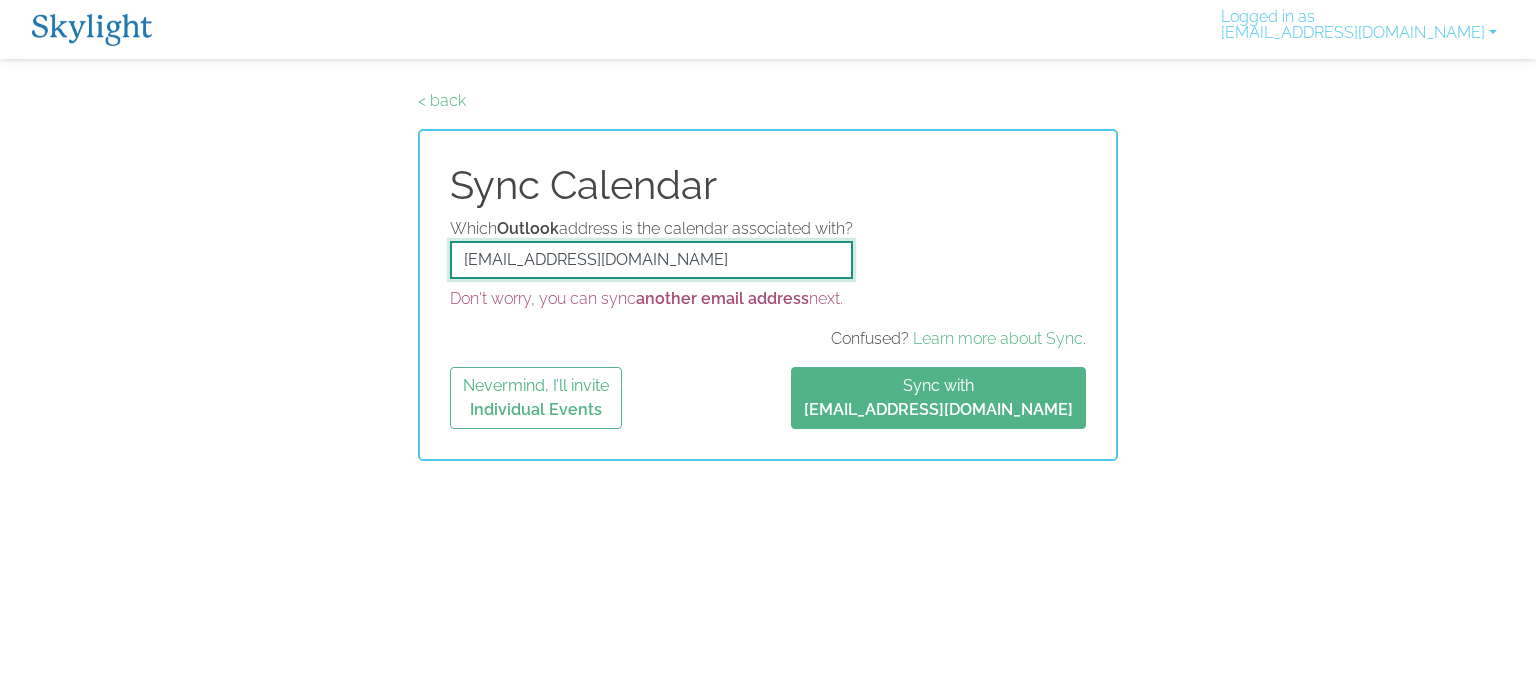 drag, startPoint x: 739, startPoint y: 255, endPoint x: 415, endPoint y: 255, distance: 324 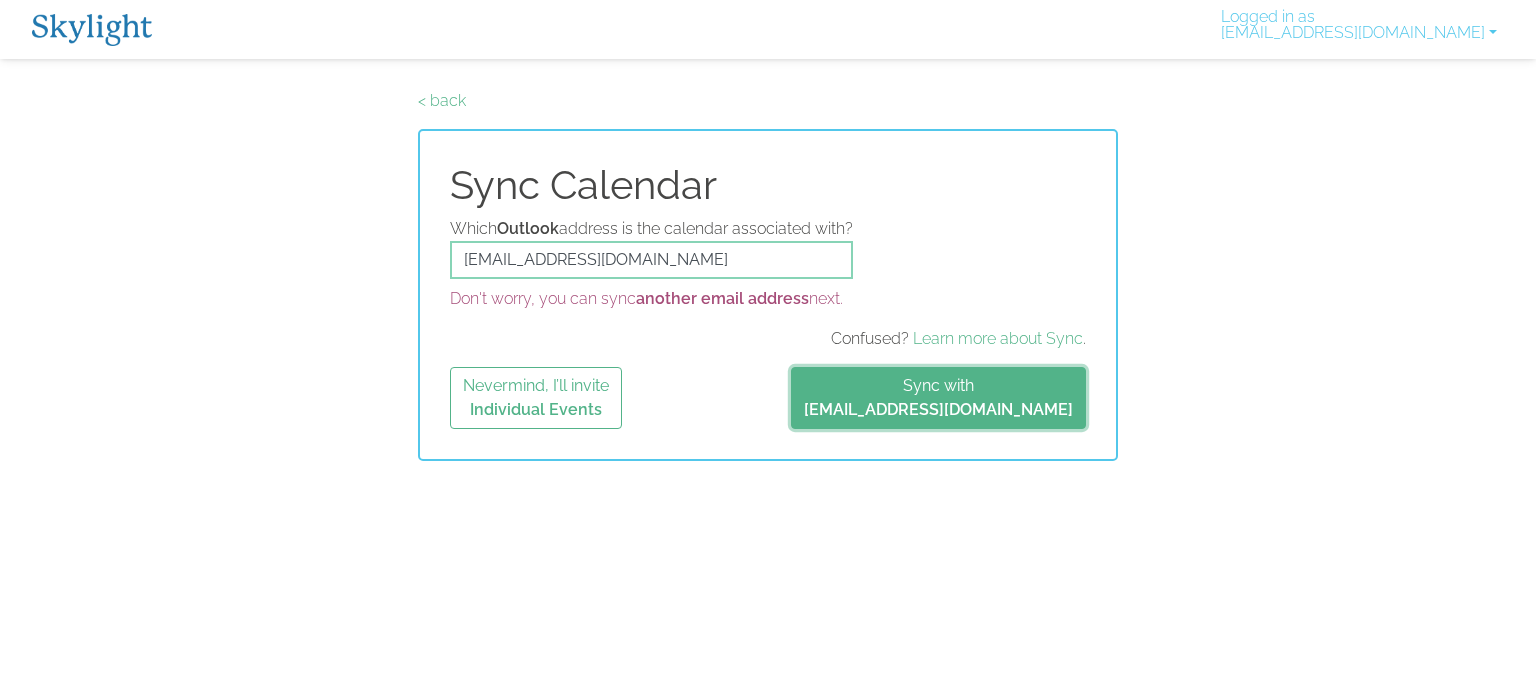 click on "Sync with  abby@bouwensfc.com" at bounding box center (938, 398) 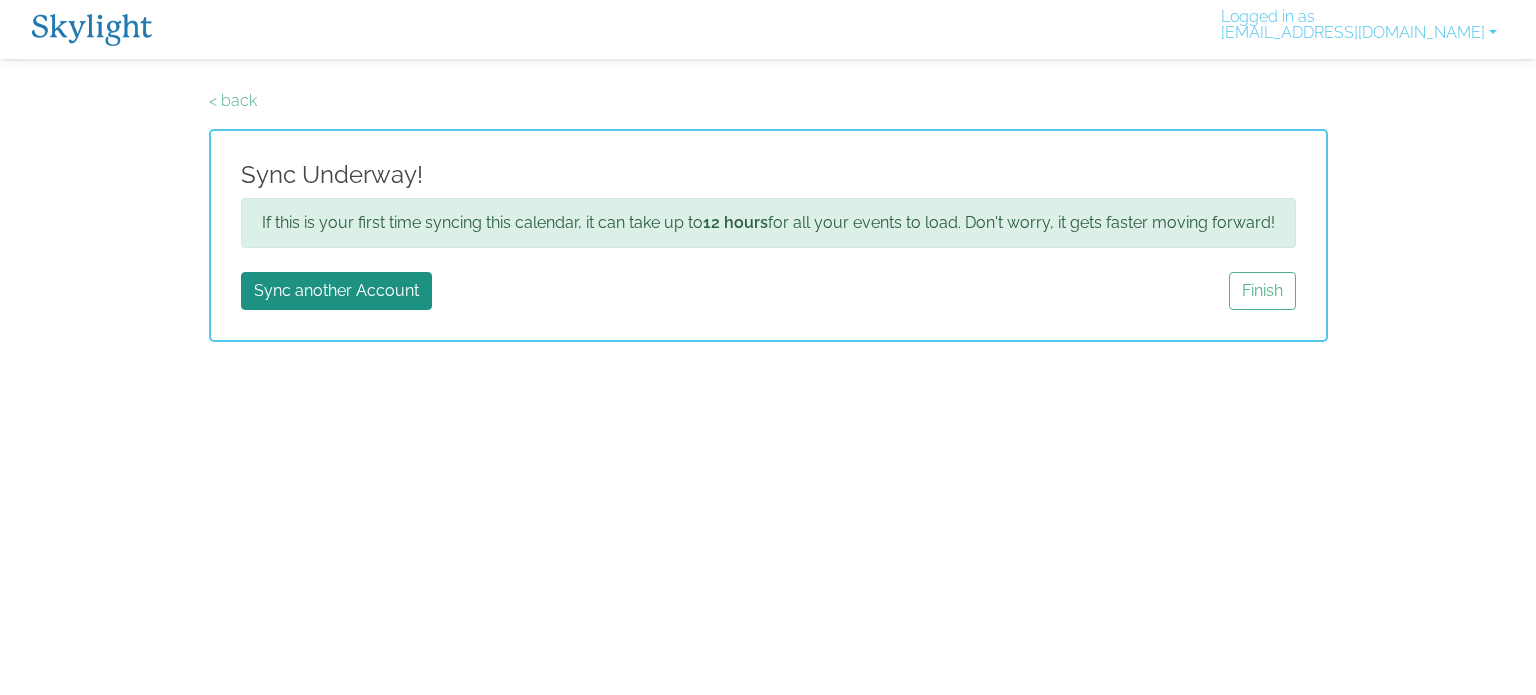 scroll, scrollTop: 0, scrollLeft: 0, axis: both 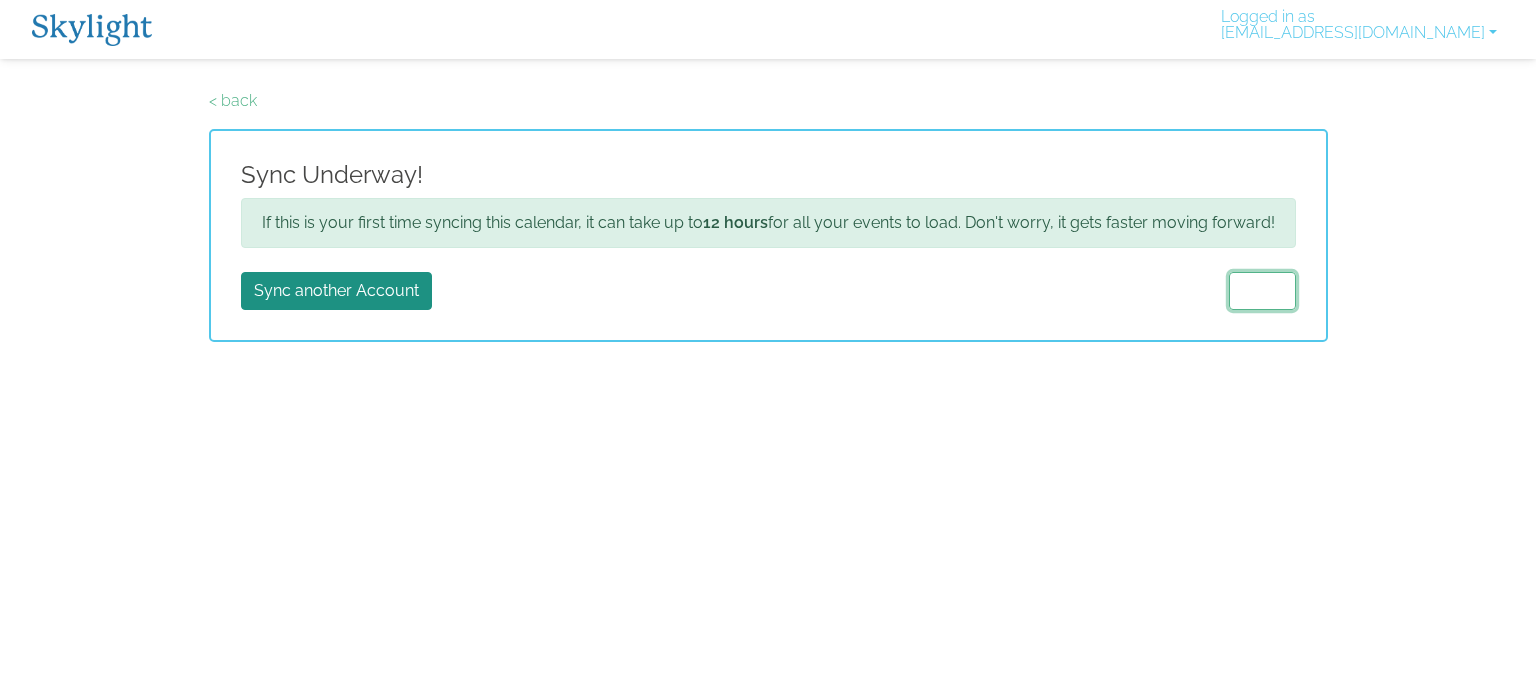 click on "Finish" at bounding box center [1262, 291] 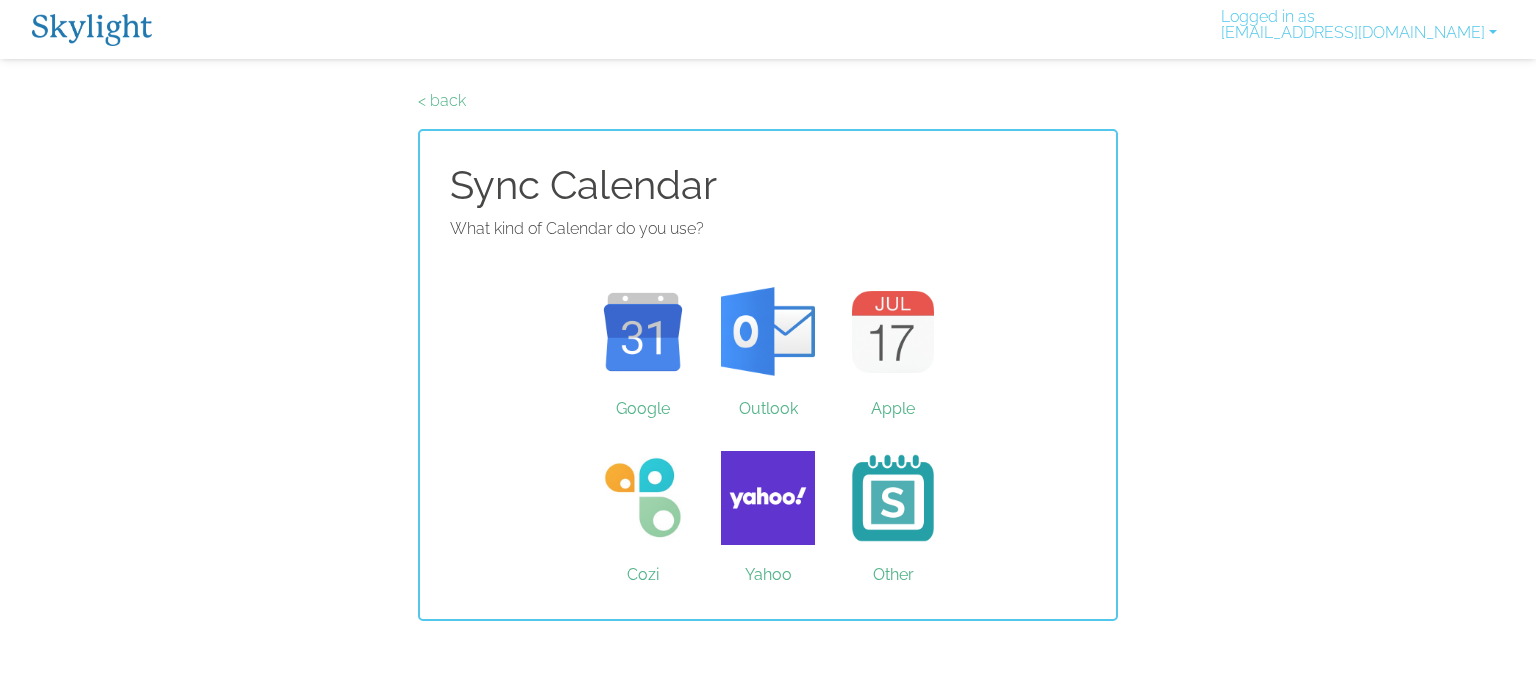 scroll, scrollTop: 0, scrollLeft: 0, axis: both 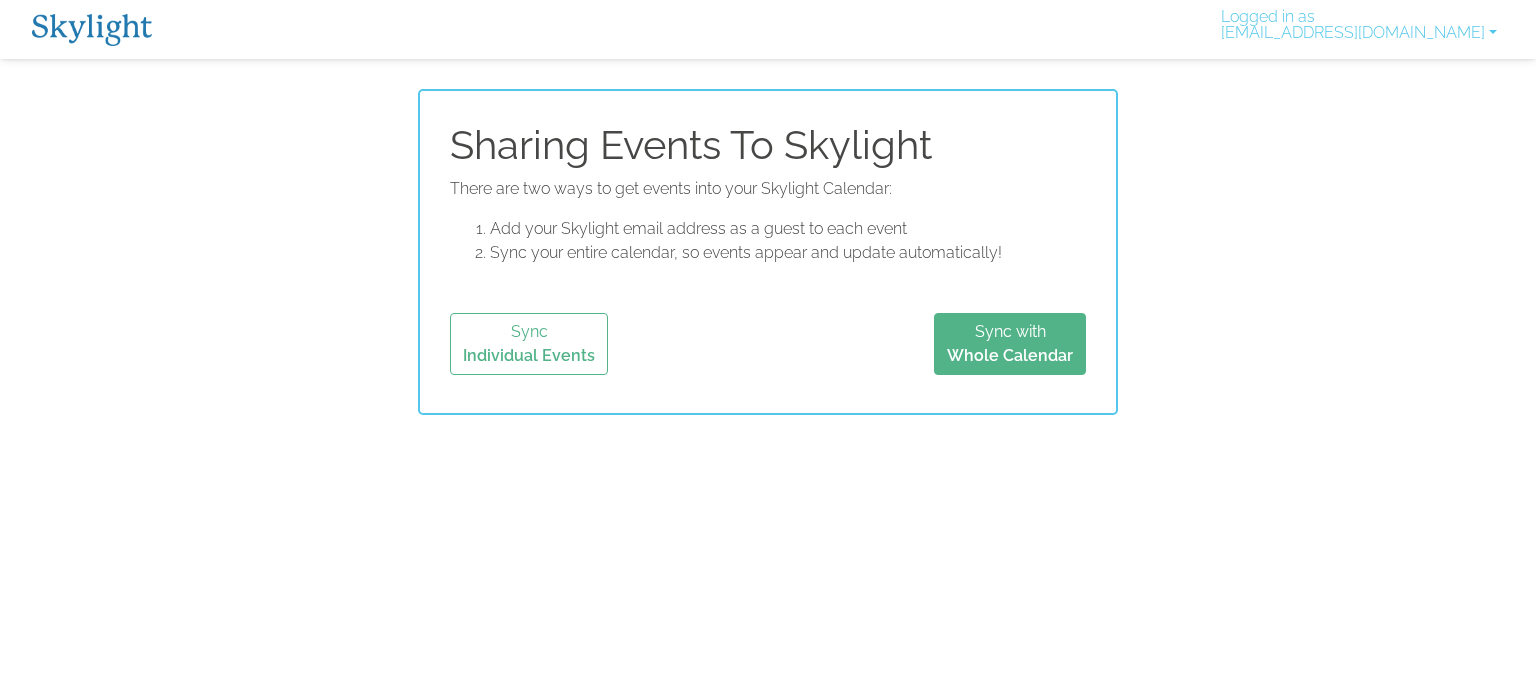 click at bounding box center (92, 30) 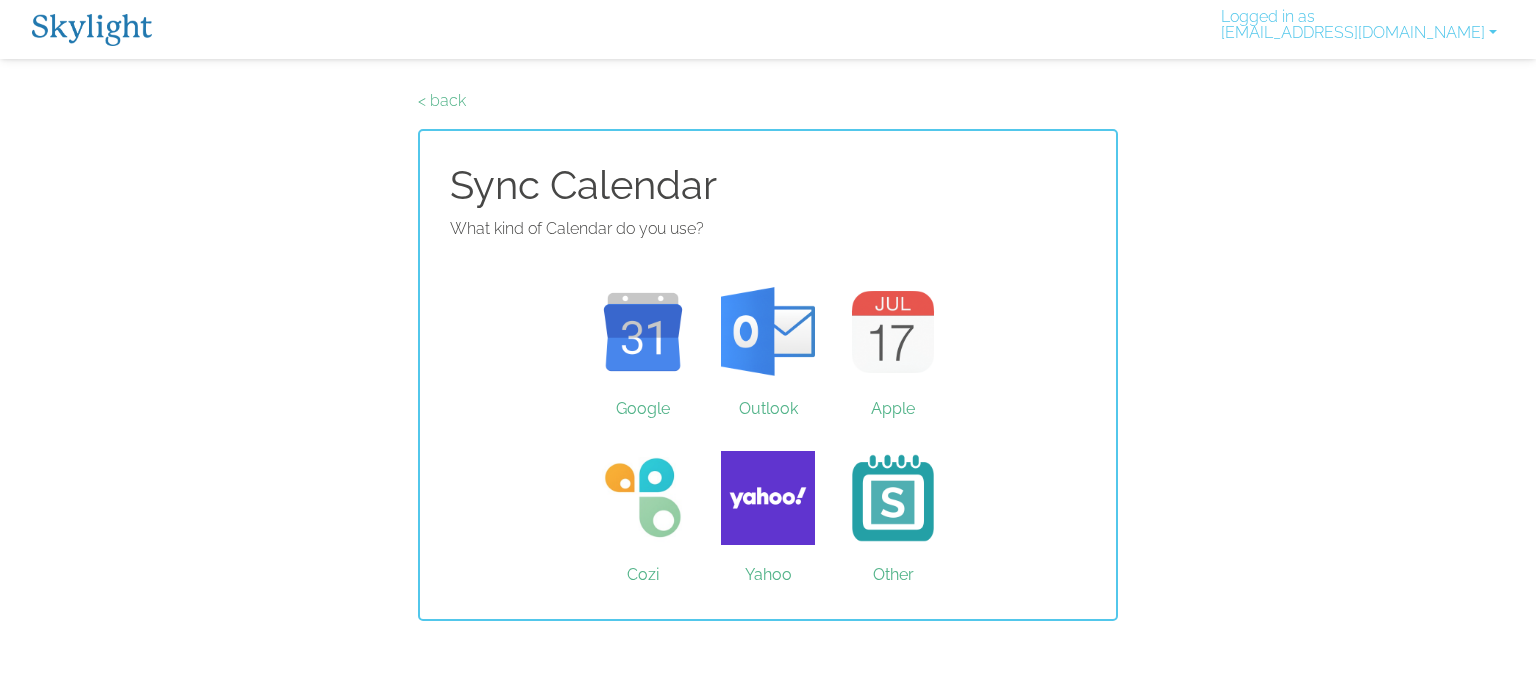 scroll, scrollTop: 0, scrollLeft: 0, axis: both 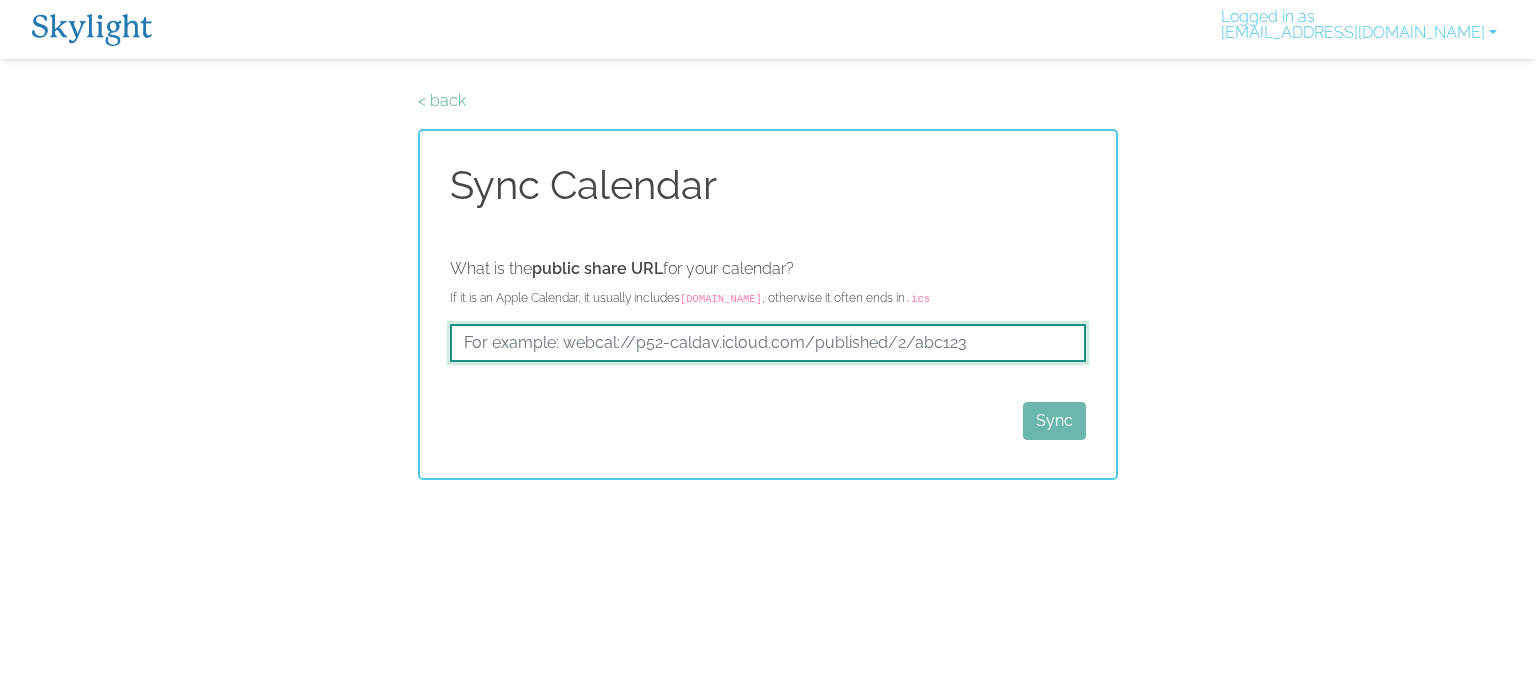 click at bounding box center (768, 343) 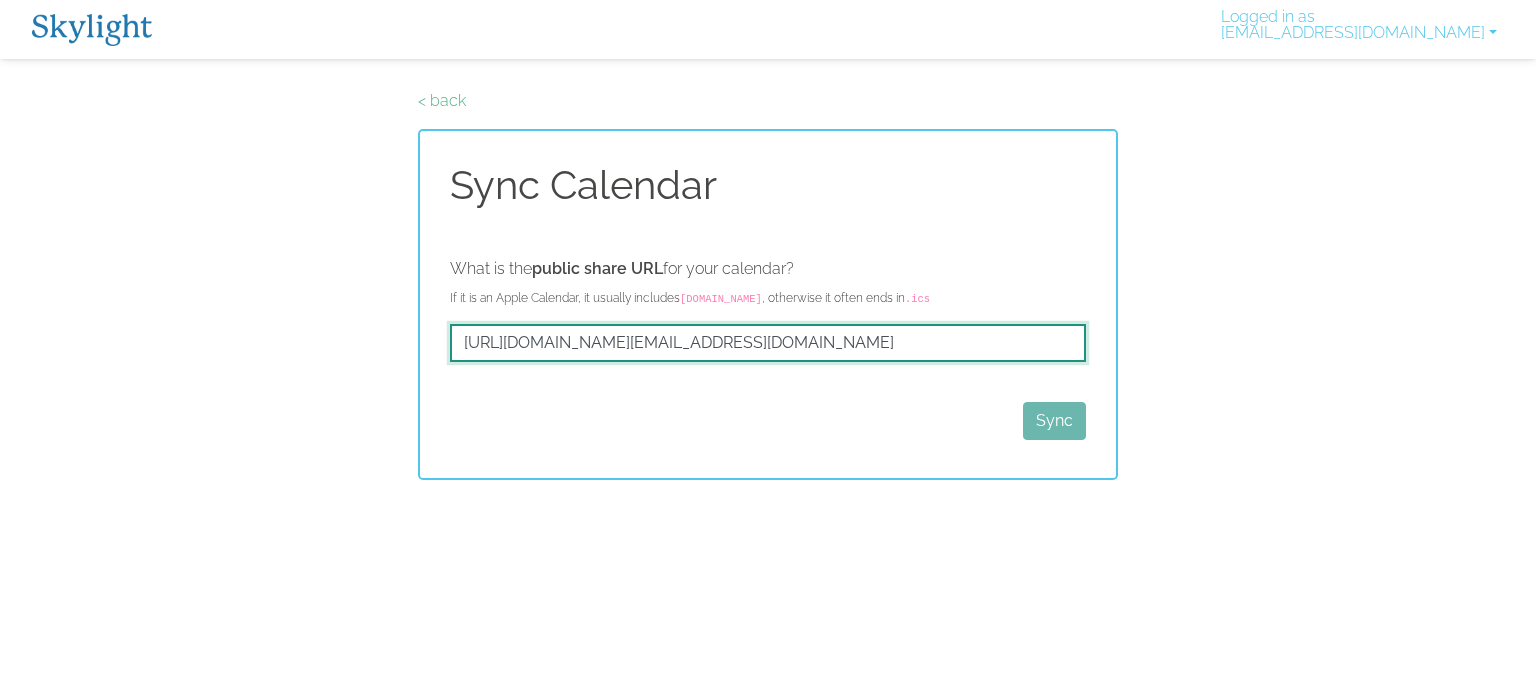 scroll, scrollTop: 0, scrollLeft: 707, axis: horizontal 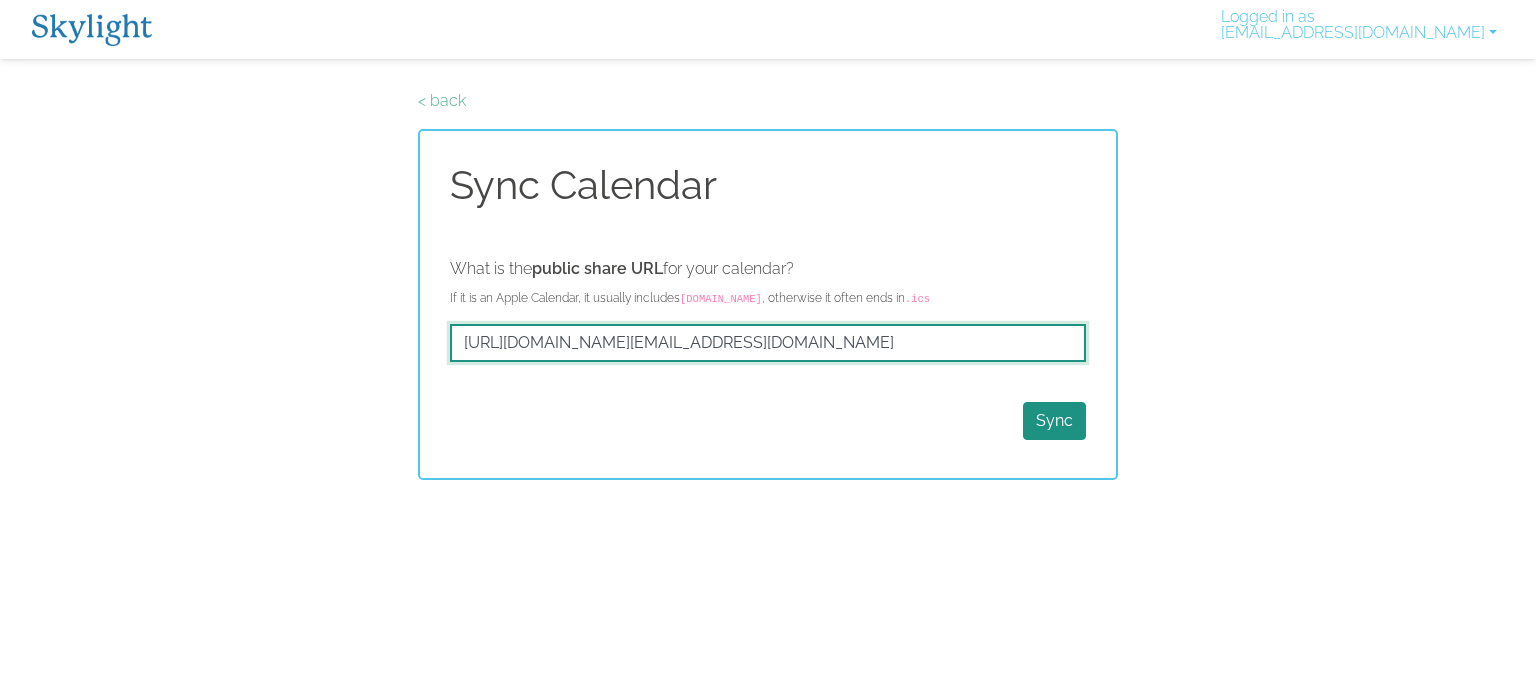 type on "https://outlook.office365.com/owa/calendar/f463c5e31d9d4bdd8890a3a5cafcd962@bouwensfc.com/8e452800e25d4fc1b5d9a09ed43b920b6717026880319580982/calendar.ics" 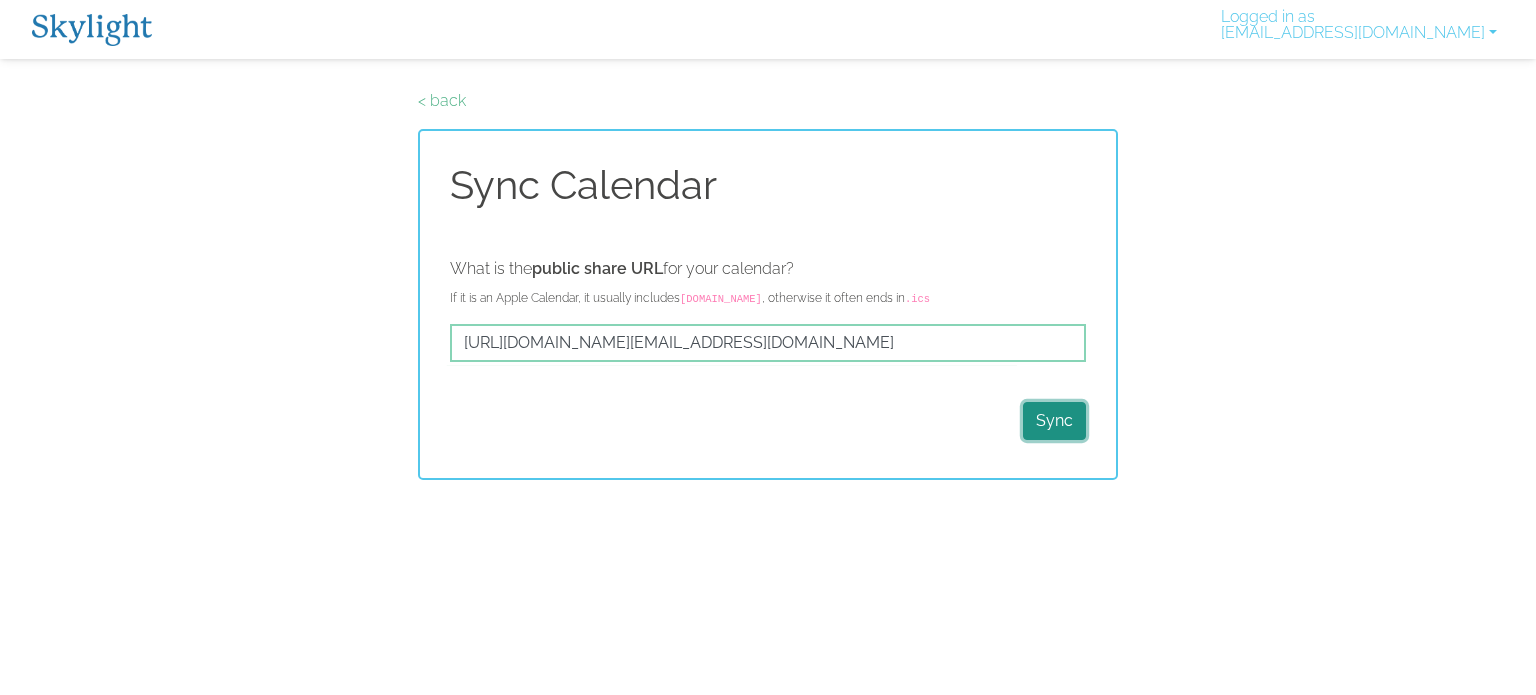 scroll, scrollTop: 0, scrollLeft: 0, axis: both 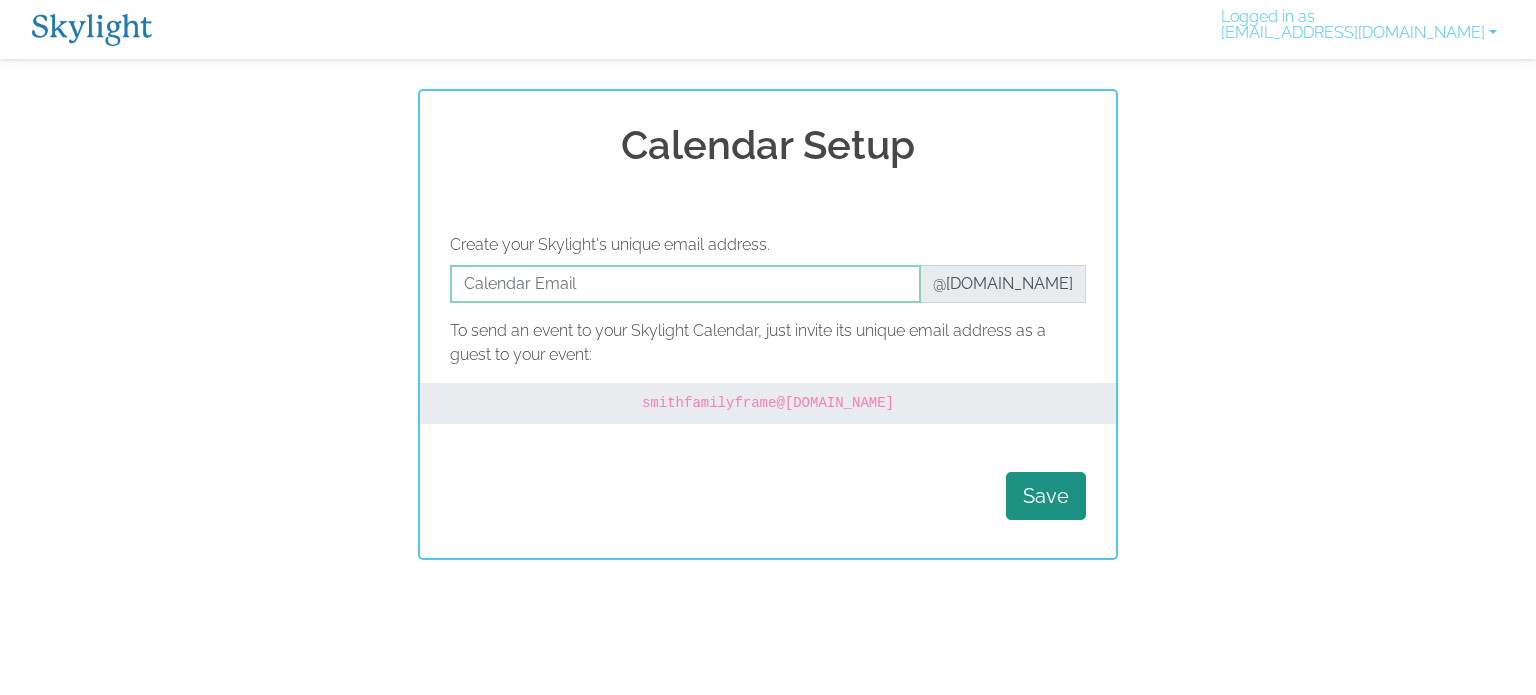 click at bounding box center [92, 30] 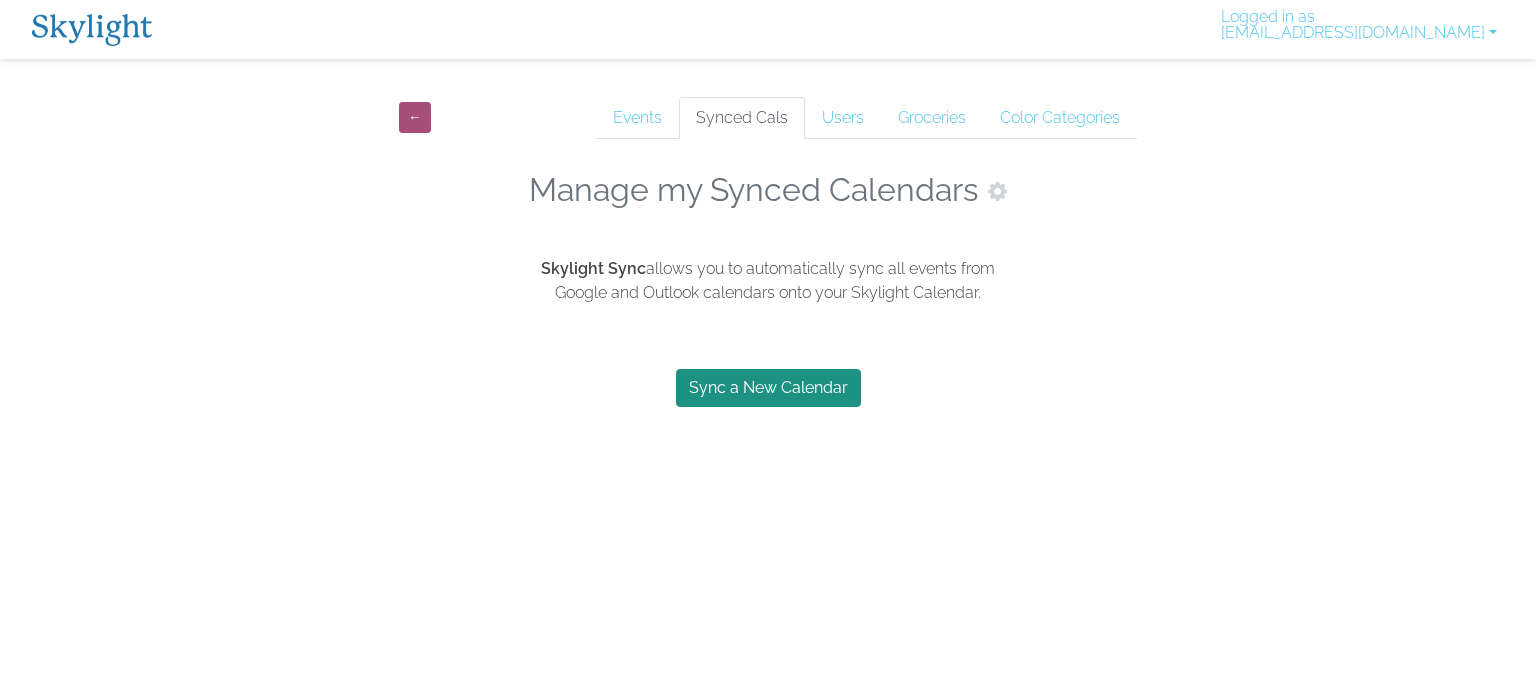 scroll, scrollTop: 0, scrollLeft: 0, axis: both 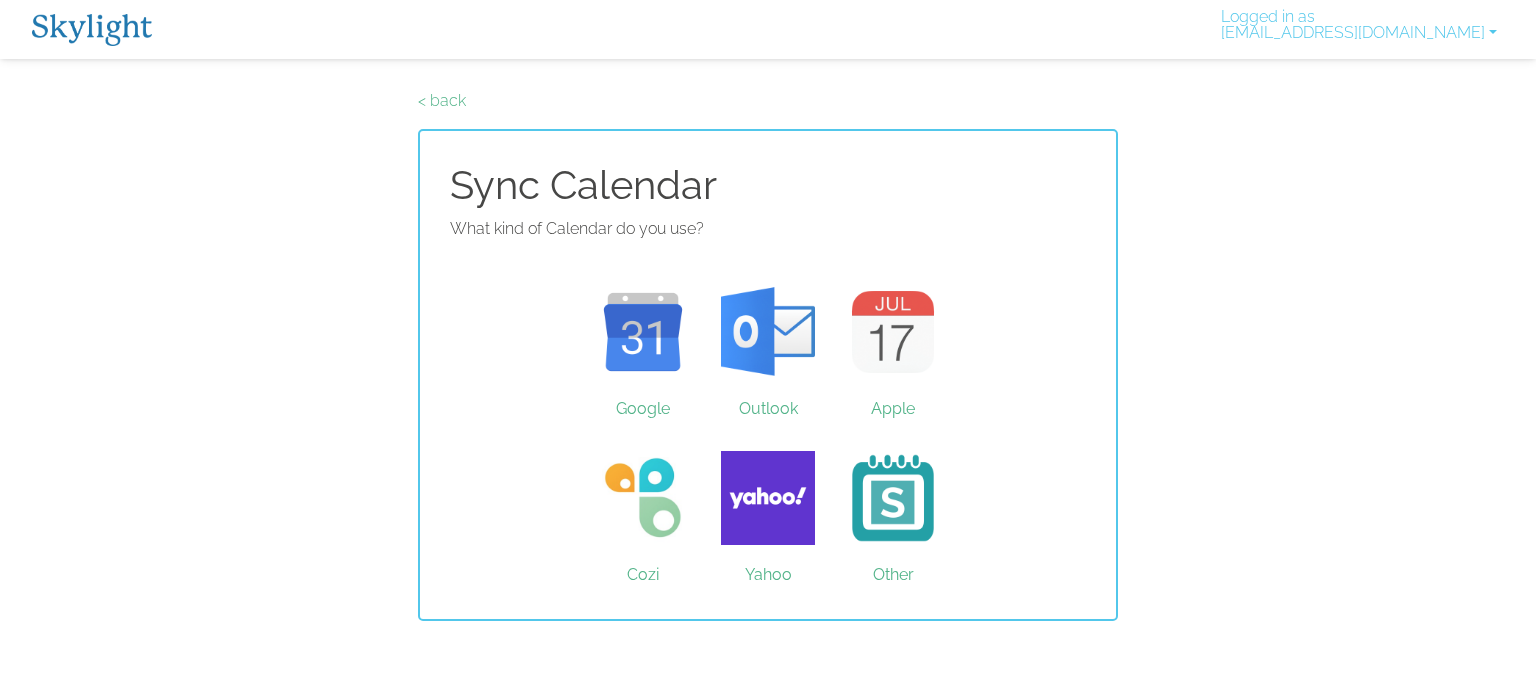 click on "Google" at bounding box center (643, 332) 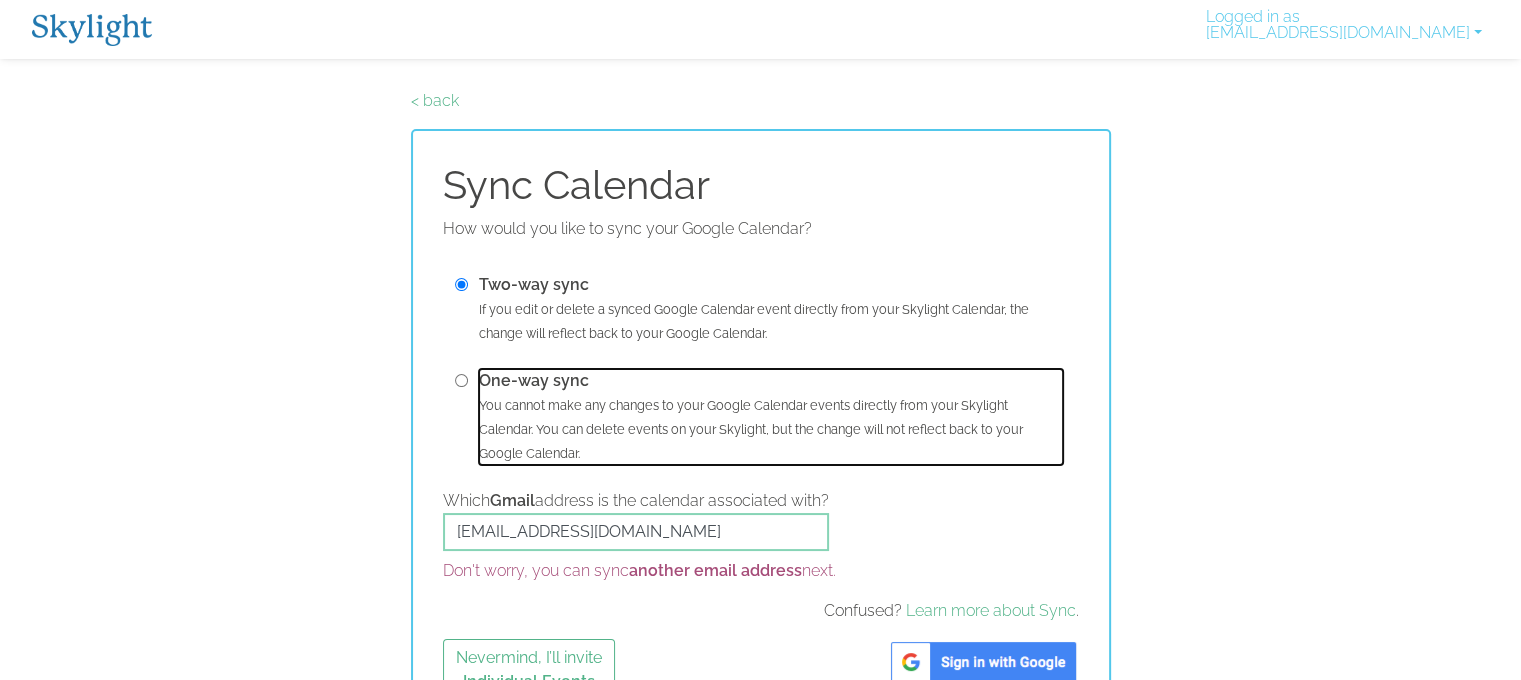 click on "One-way sync You cannot make any changes to your Google Calendar events directly from your Skylight Calendar. You can delete events on your Skylight, but the change will not reflect back to your Google Calendar." at bounding box center (771, 417) 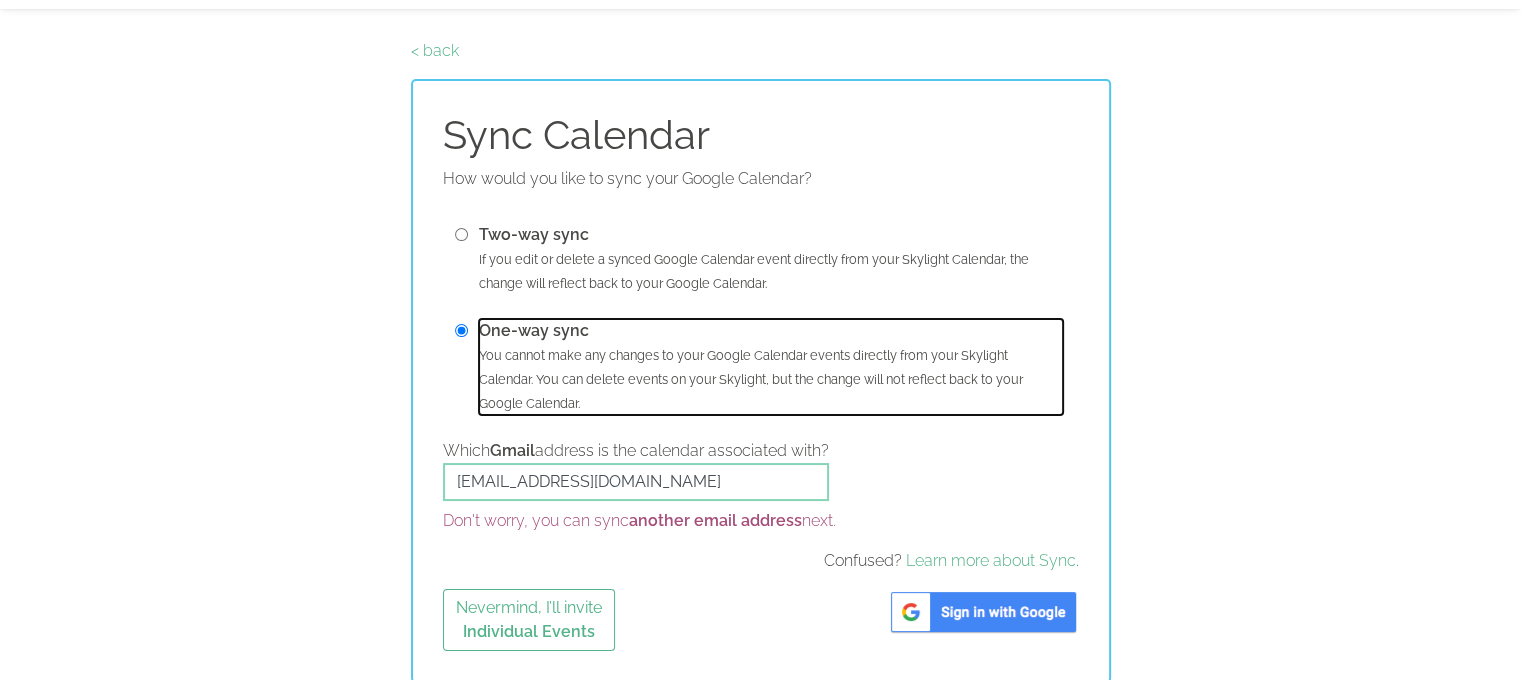 scroll, scrollTop: 51, scrollLeft: 0, axis: vertical 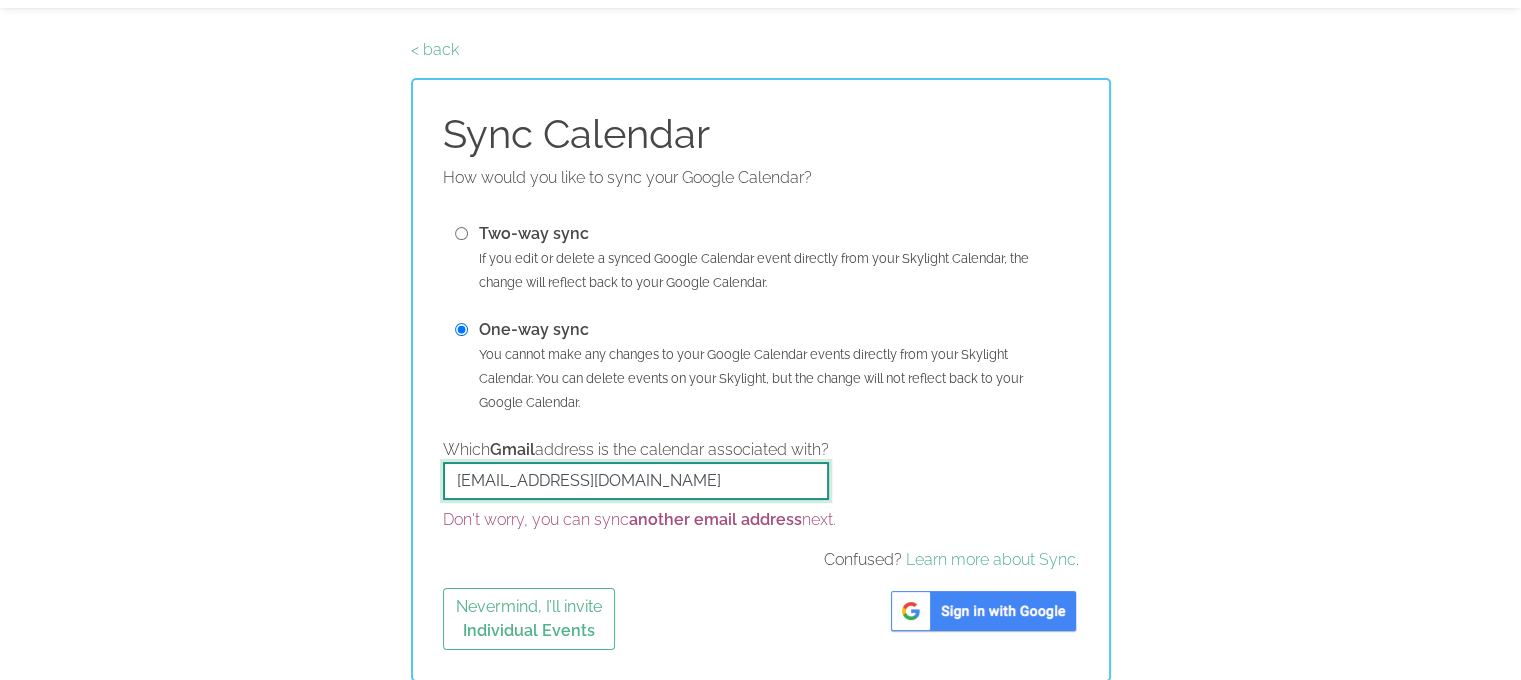 drag, startPoint x: 714, startPoint y: 463, endPoint x: 354, endPoint y: 528, distance: 365.82098 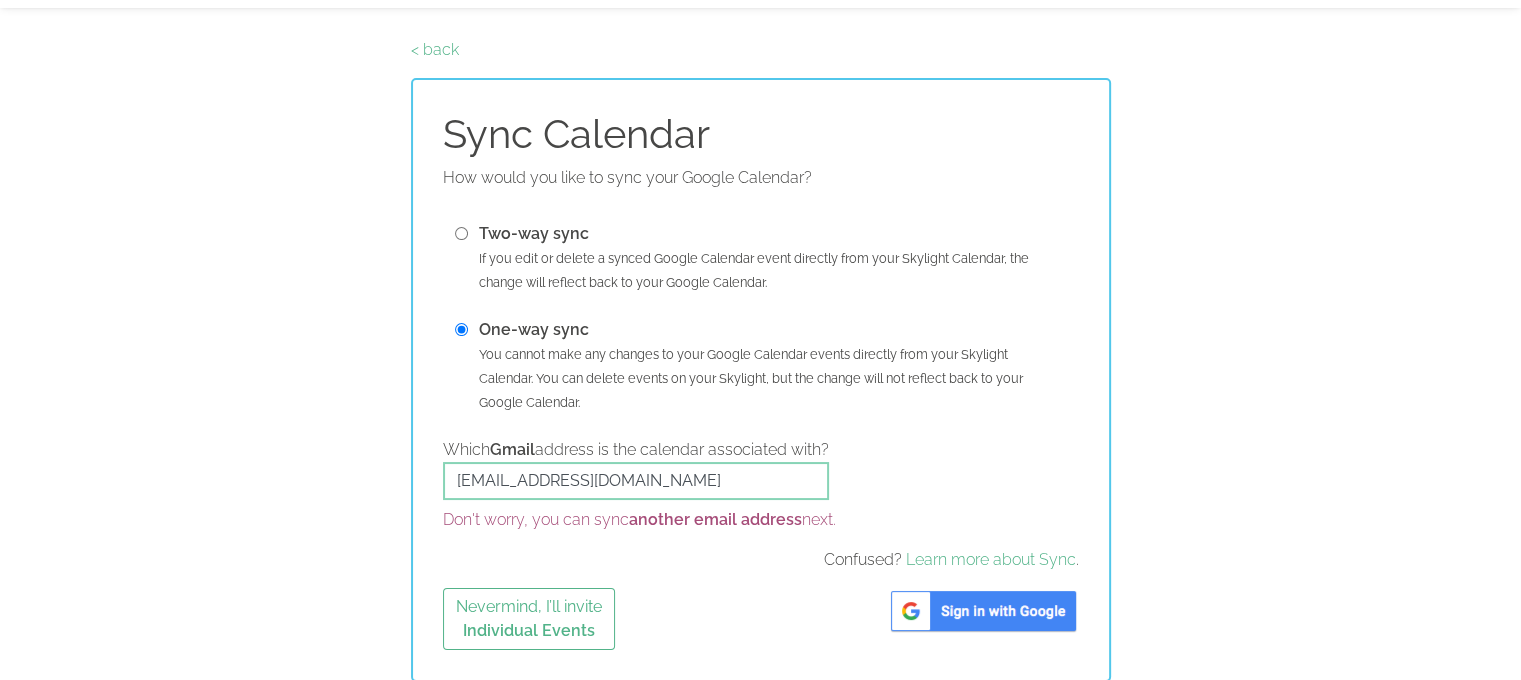click at bounding box center [983, 611] 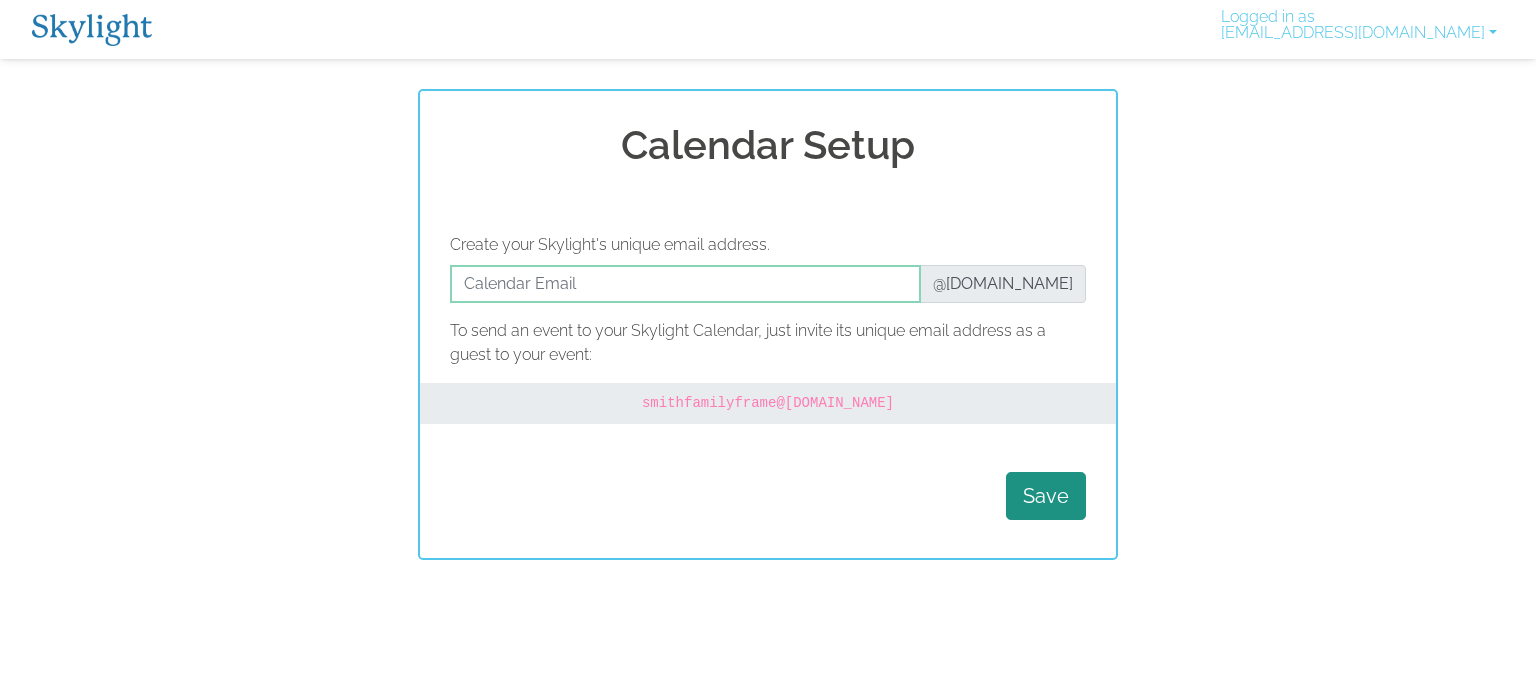 scroll, scrollTop: 0, scrollLeft: 0, axis: both 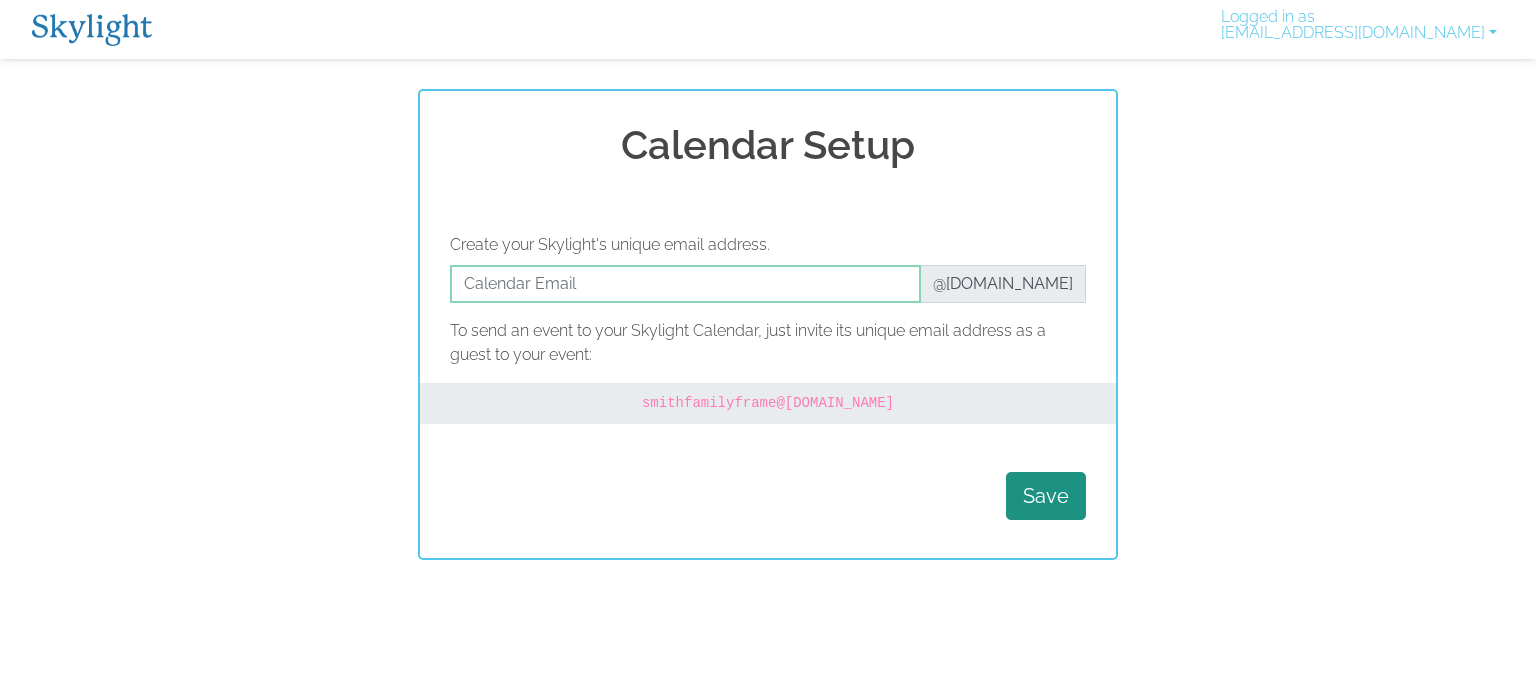 click at bounding box center (92, 30) 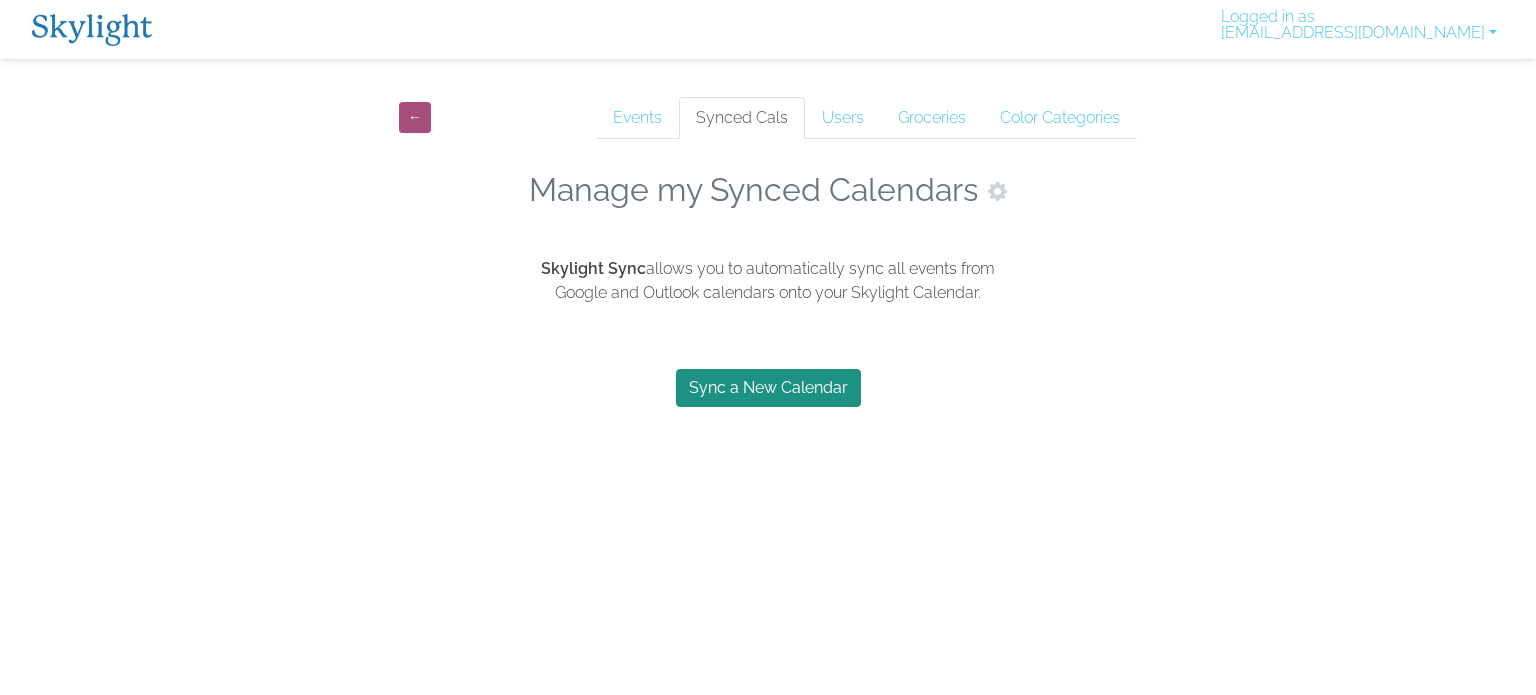 scroll, scrollTop: 0, scrollLeft: 0, axis: both 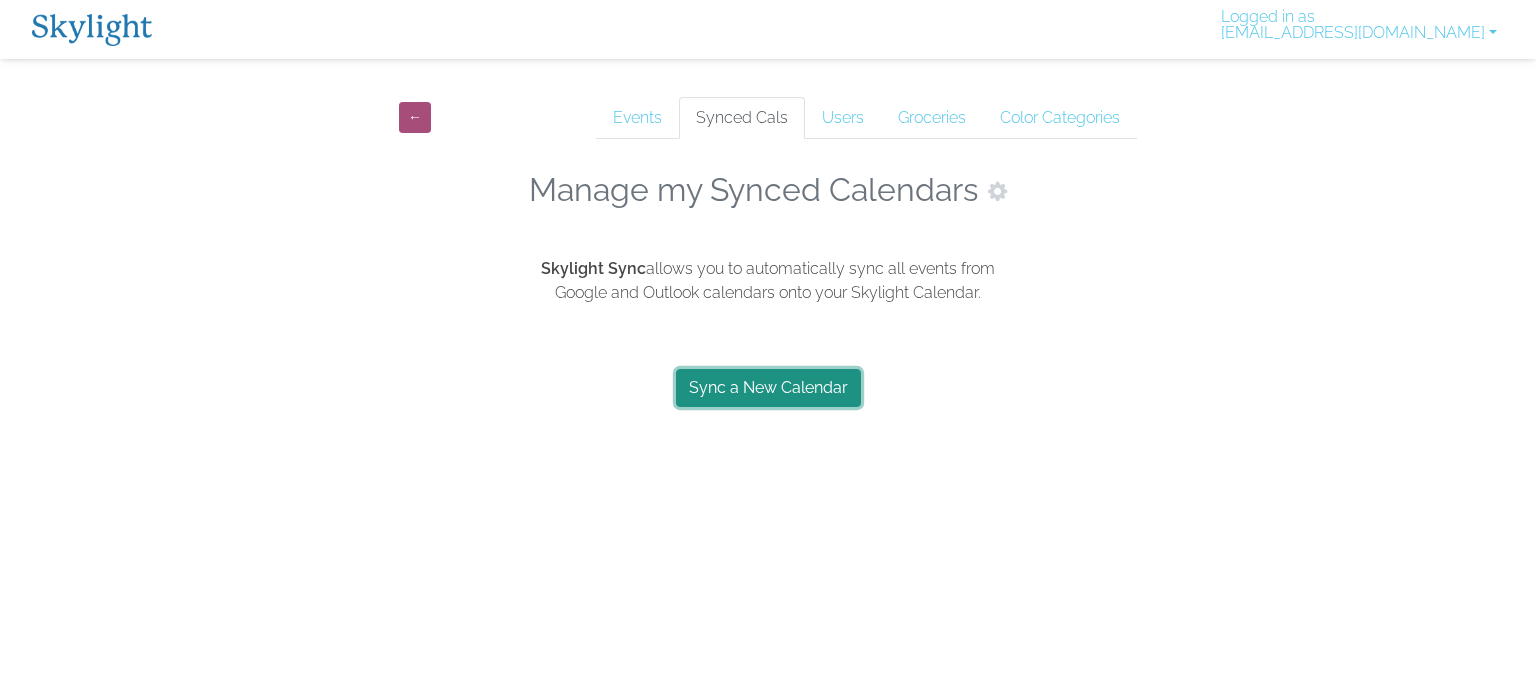 click on "Sync a New Calendar" at bounding box center (768, 388) 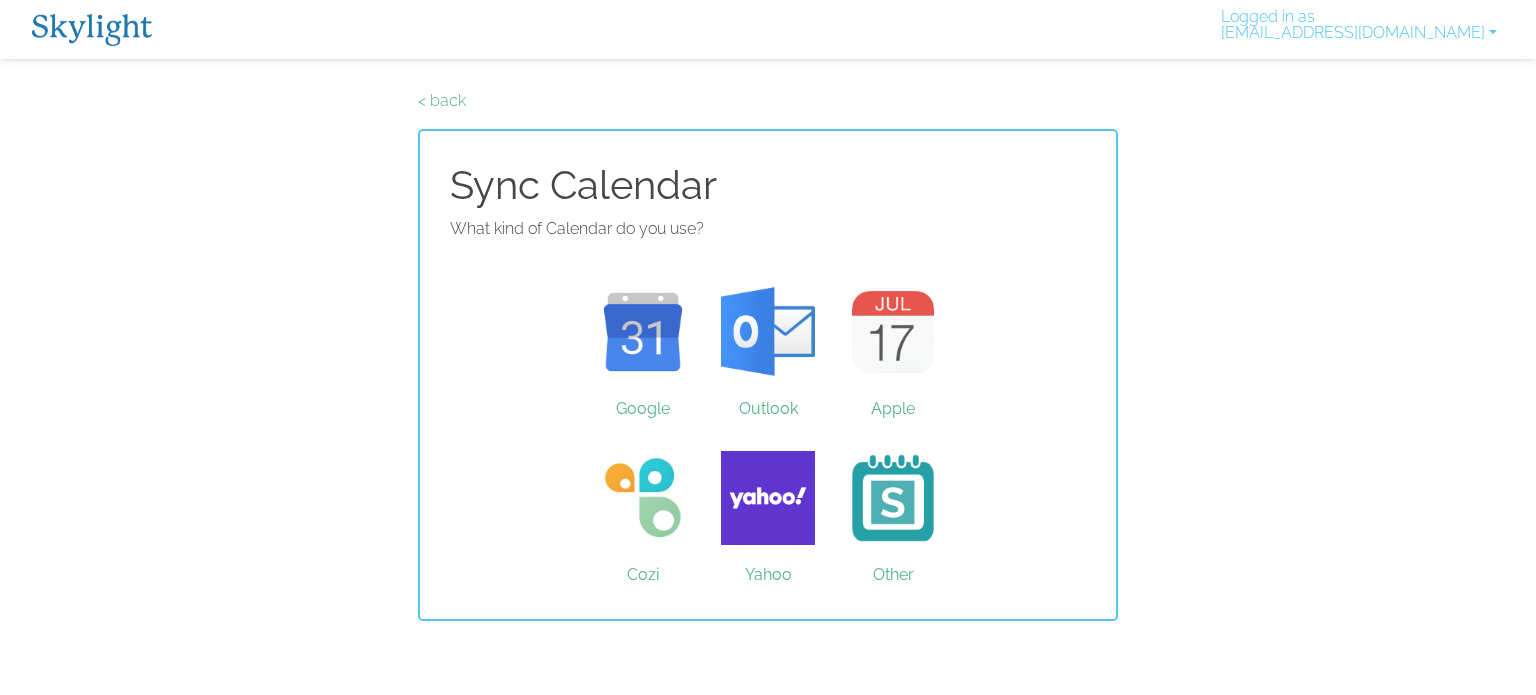 scroll, scrollTop: 0, scrollLeft: 0, axis: both 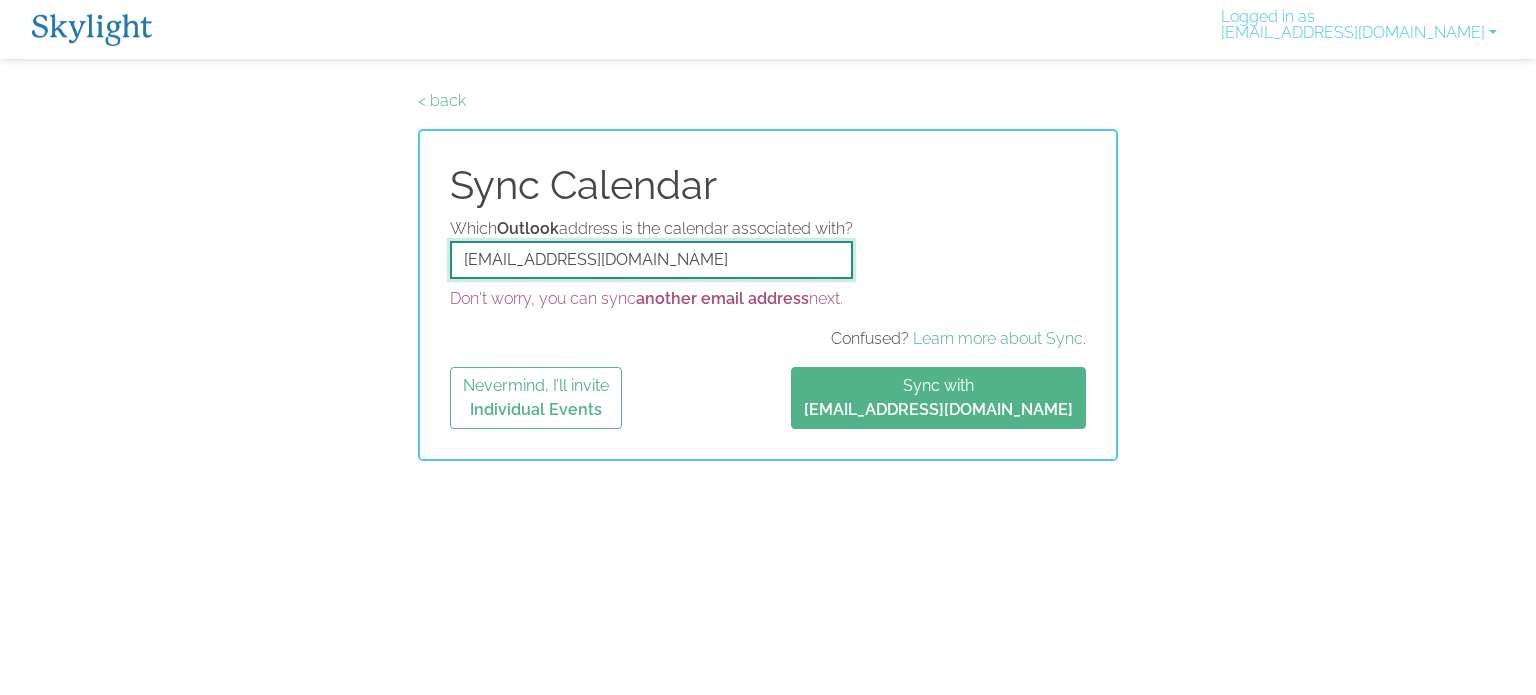 drag, startPoint x: 699, startPoint y: 252, endPoint x: 364, endPoint y: 249, distance: 335.01343 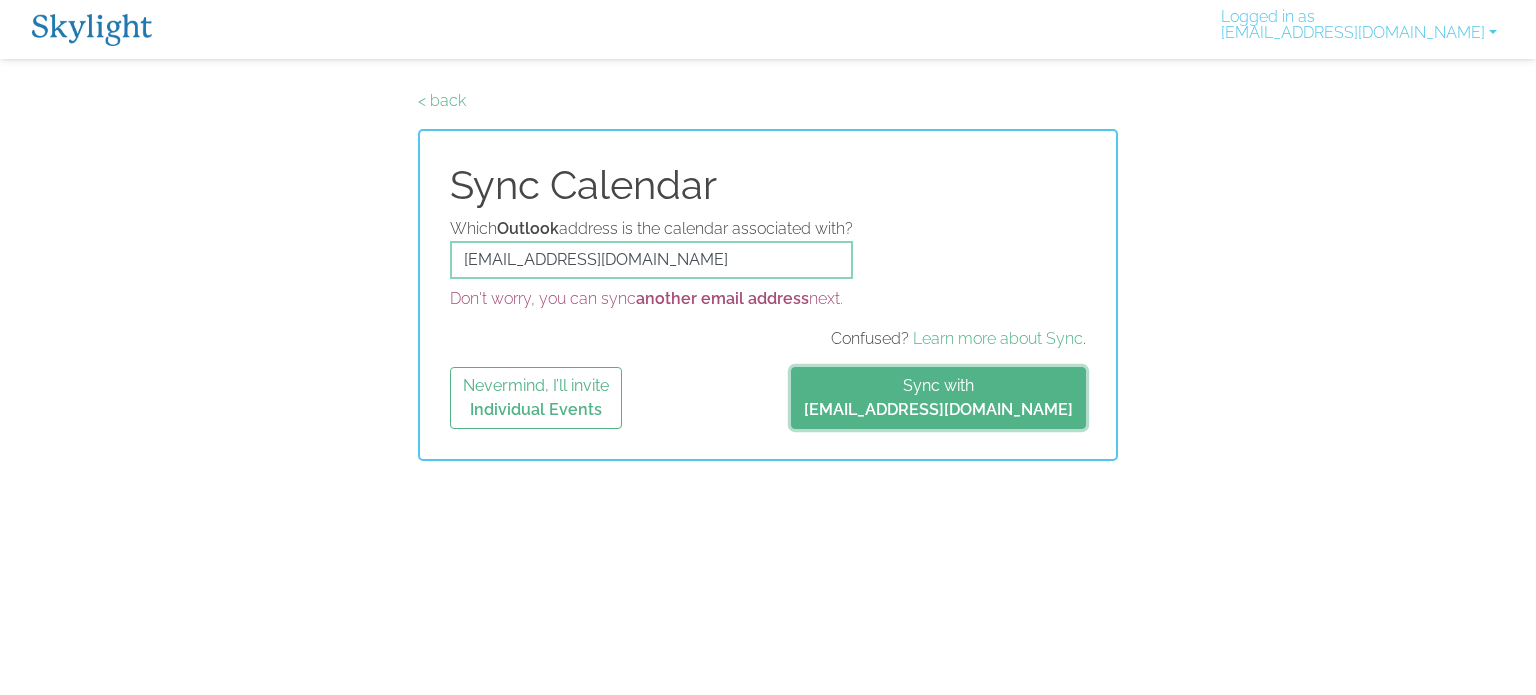 click on "abby@bouwensfc.com" at bounding box center [938, 409] 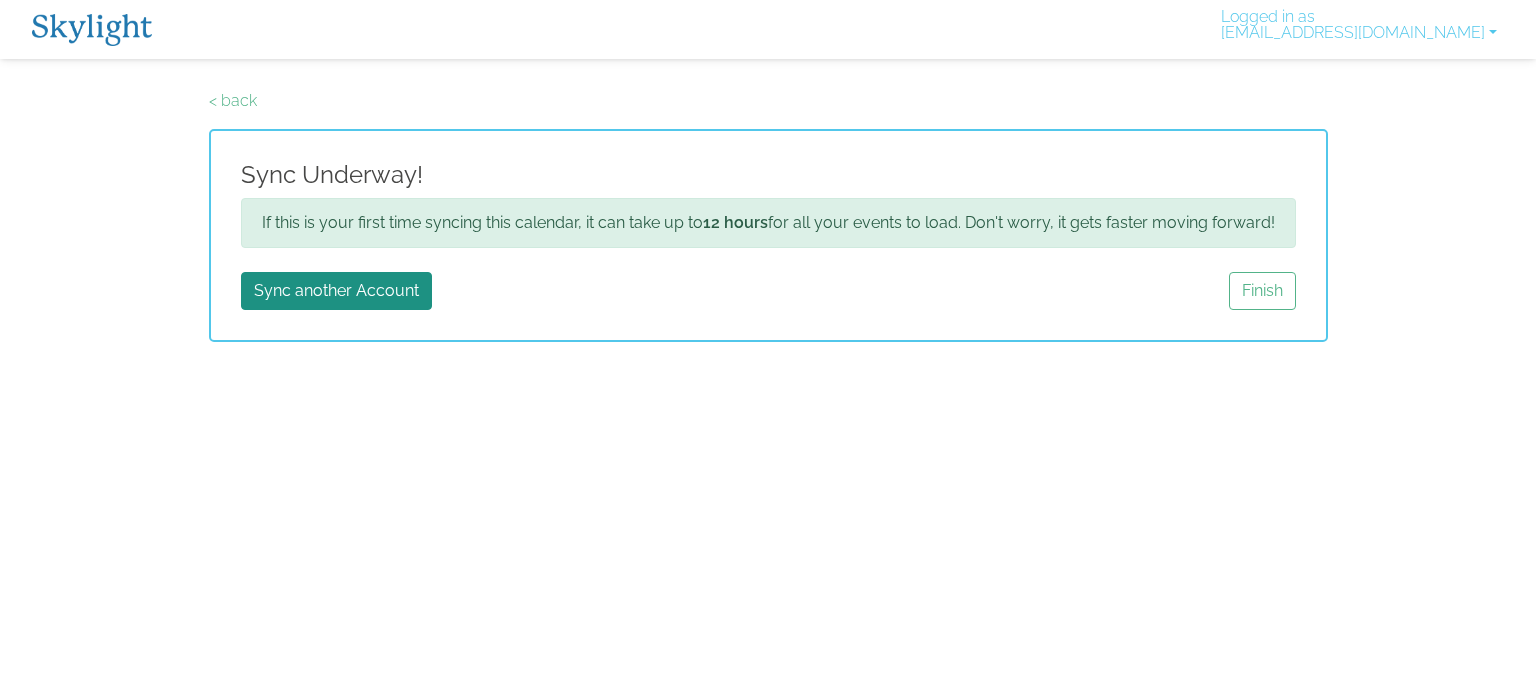 scroll, scrollTop: 0, scrollLeft: 0, axis: both 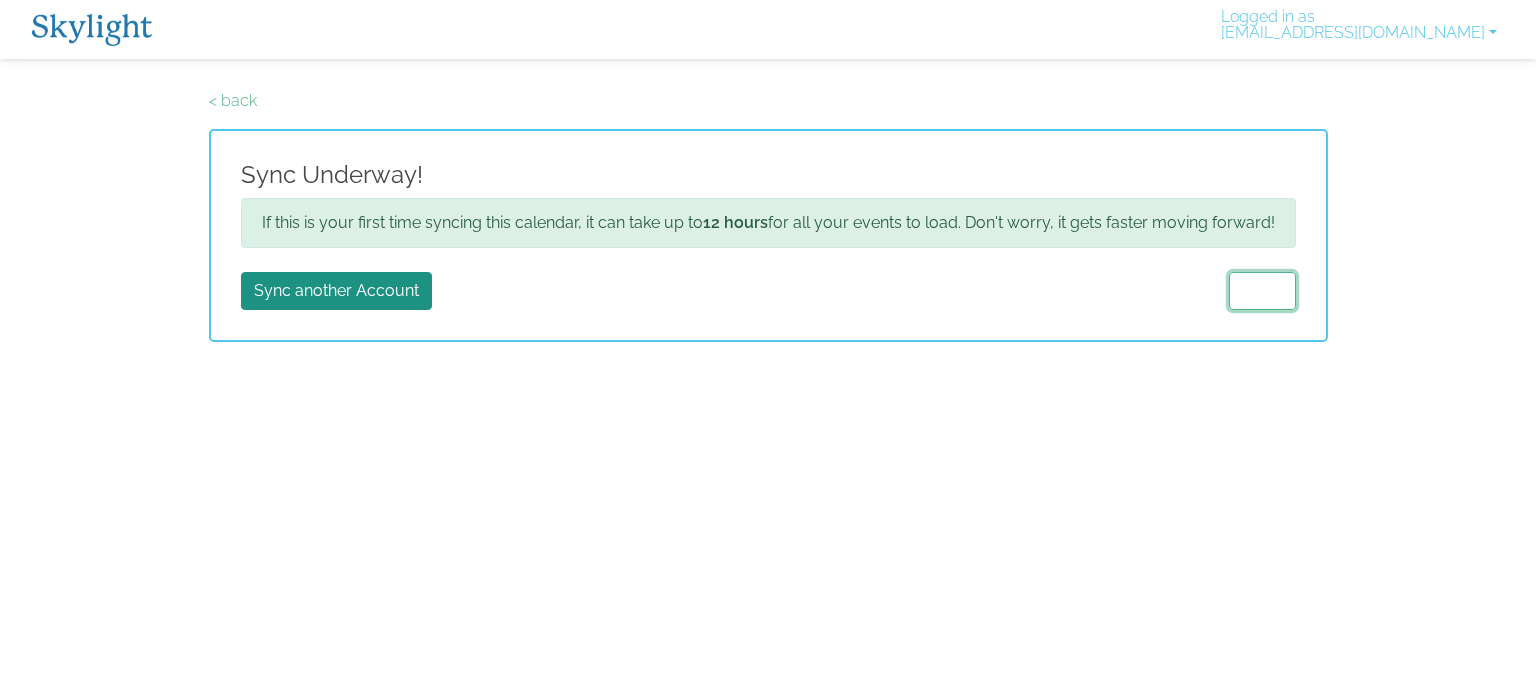 click on "Finish" at bounding box center (1262, 291) 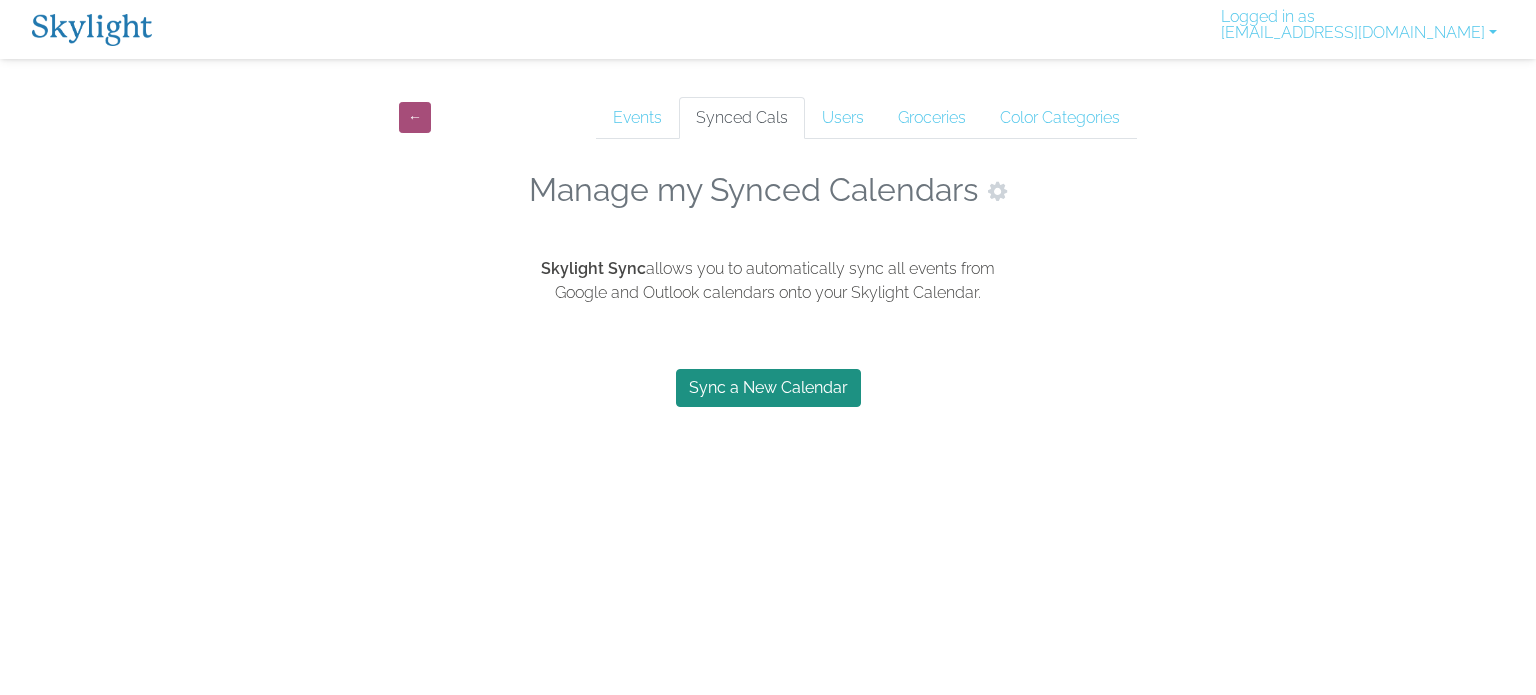 scroll, scrollTop: 0, scrollLeft: 0, axis: both 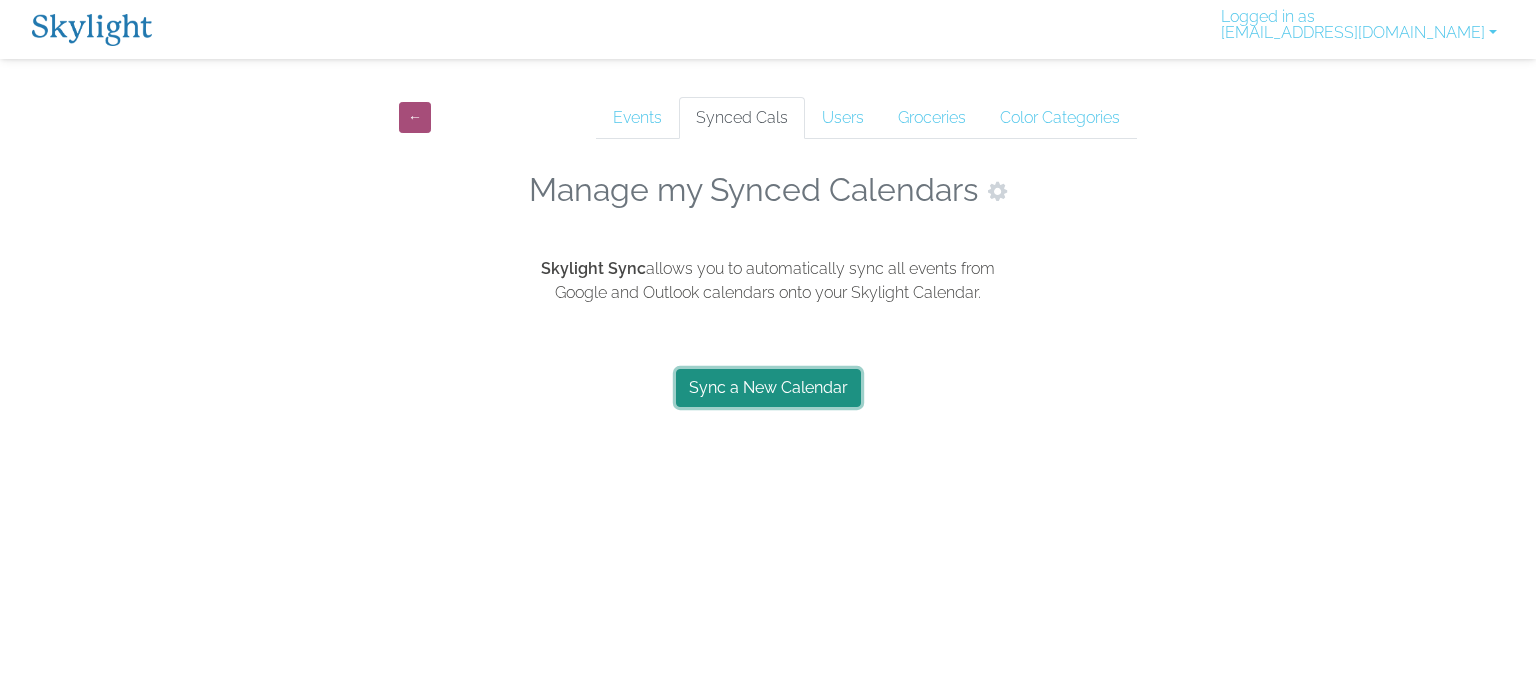 click on "Sync a New Calendar" at bounding box center (768, 388) 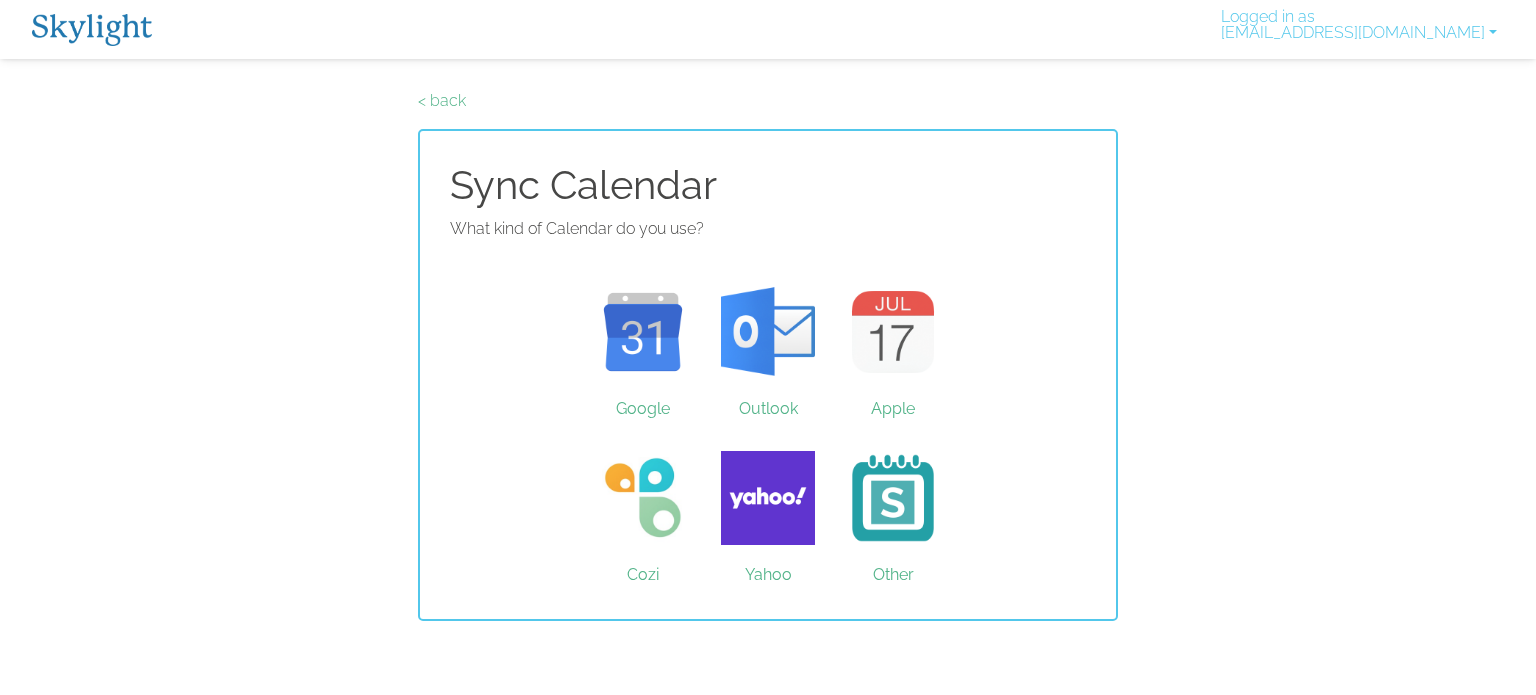 scroll, scrollTop: 0, scrollLeft: 0, axis: both 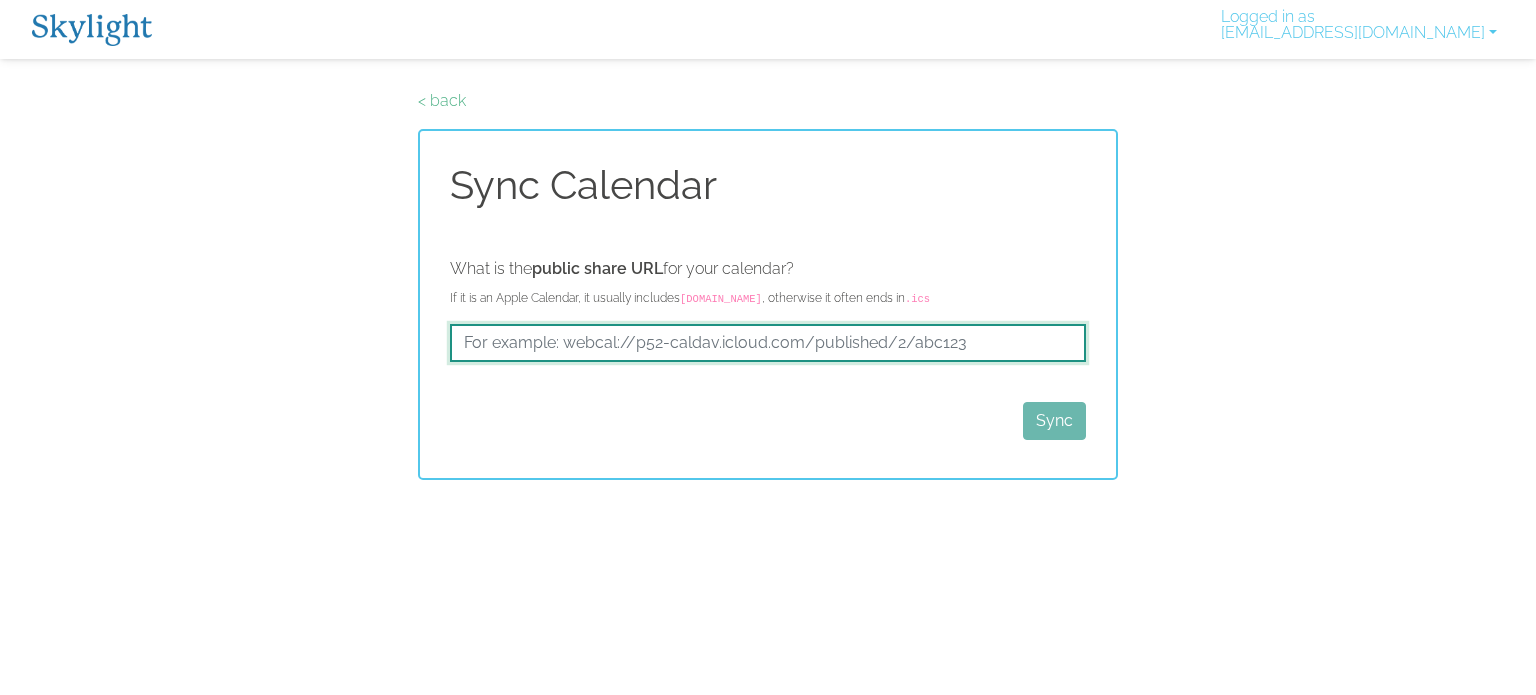 click at bounding box center [768, 343] 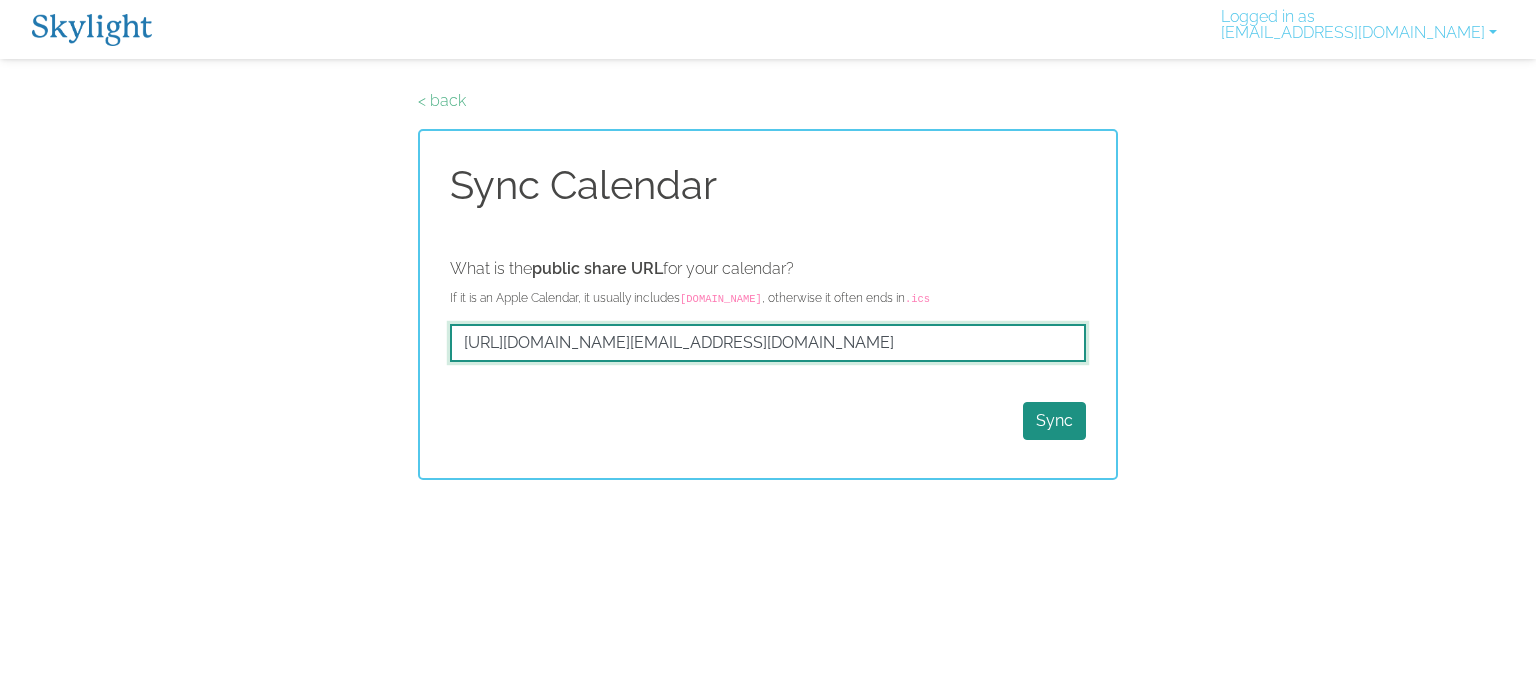 scroll, scrollTop: 0, scrollLeft: 696, axis: horizontal 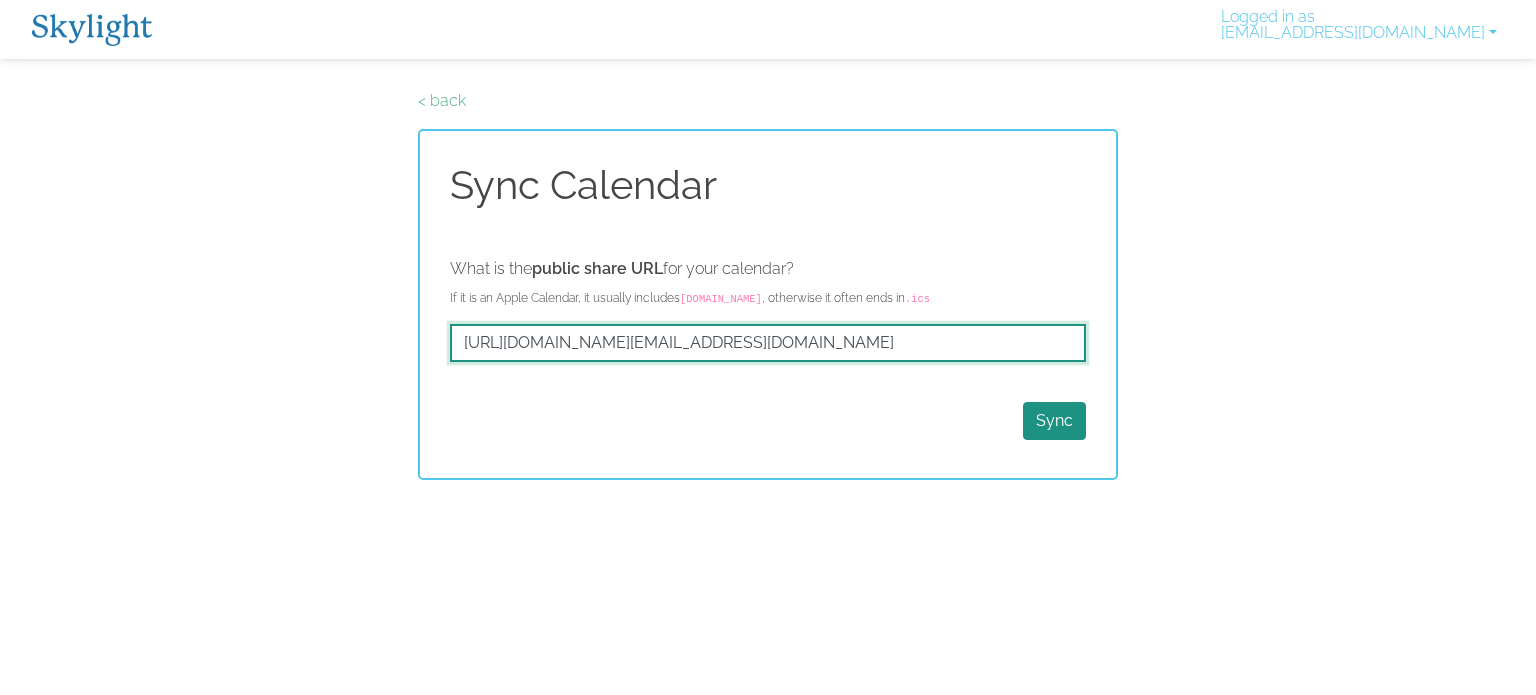type on "https://outlook.office365.com/owa/calendar/f463c5e31d9d4bdd8890a3a5cafcd962@bouwensfc.com/6f537176582849a9869301dad5b87b1c8333133536090470224/calendar.ics" 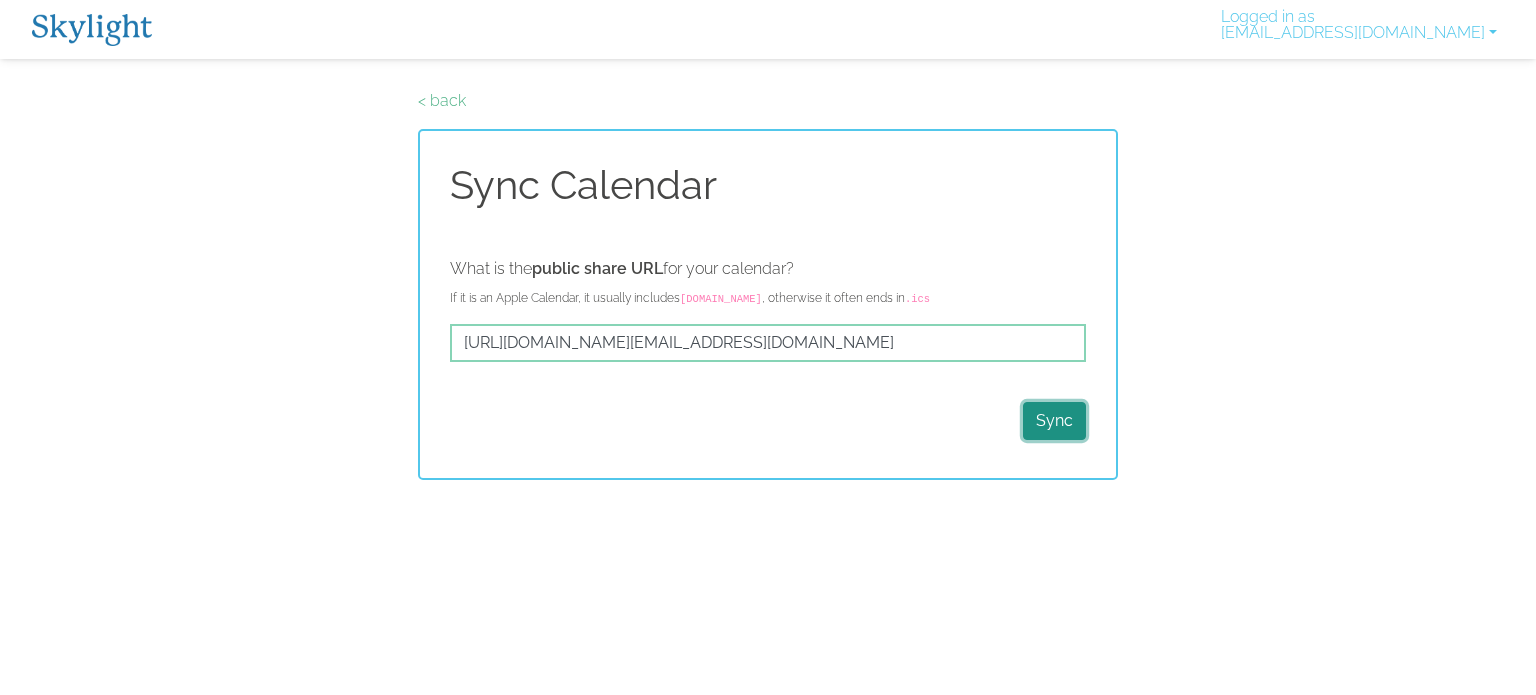 scroll, scrollTop: 0, scrollLeft: 0, axis: both 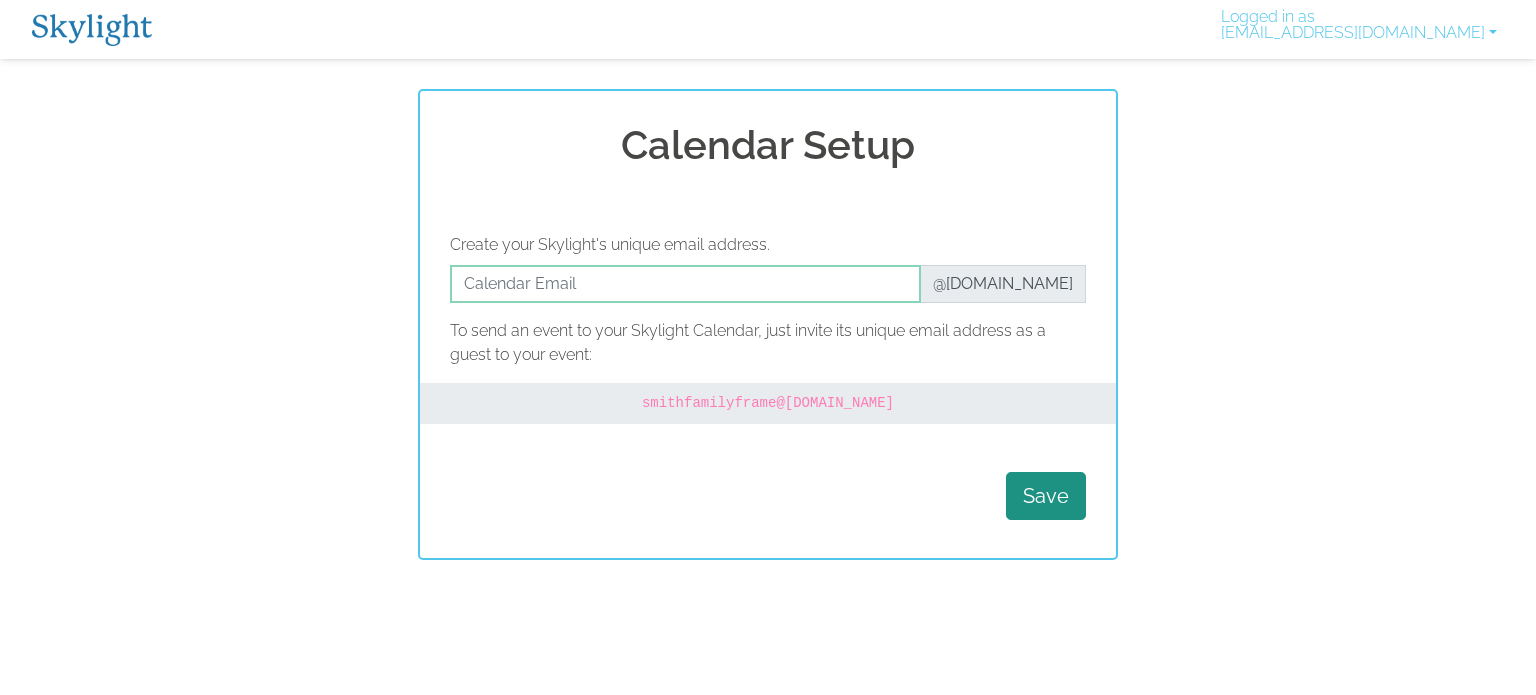 click on "Logged in as ajstorm04@gmail.com" at bounding box center (1359, 29) 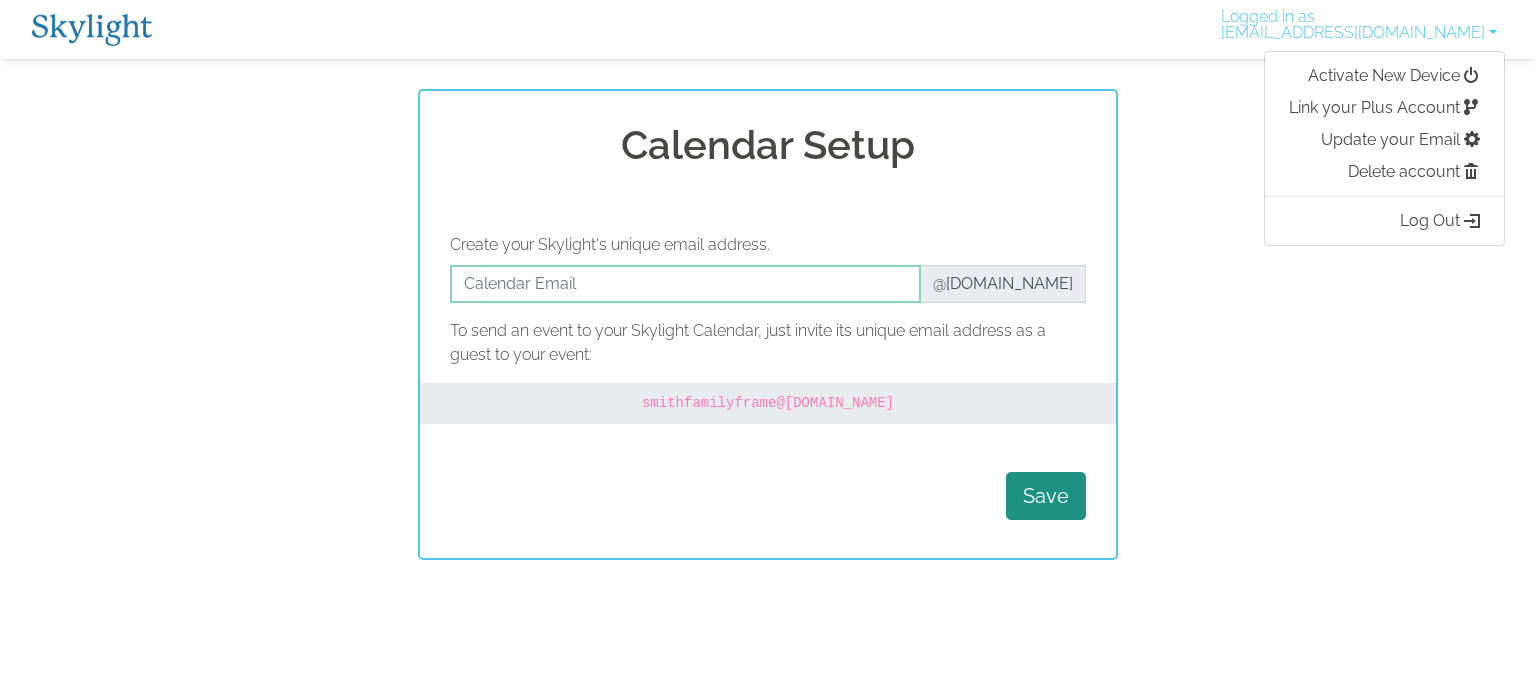 click at bounding box center (92, 30) 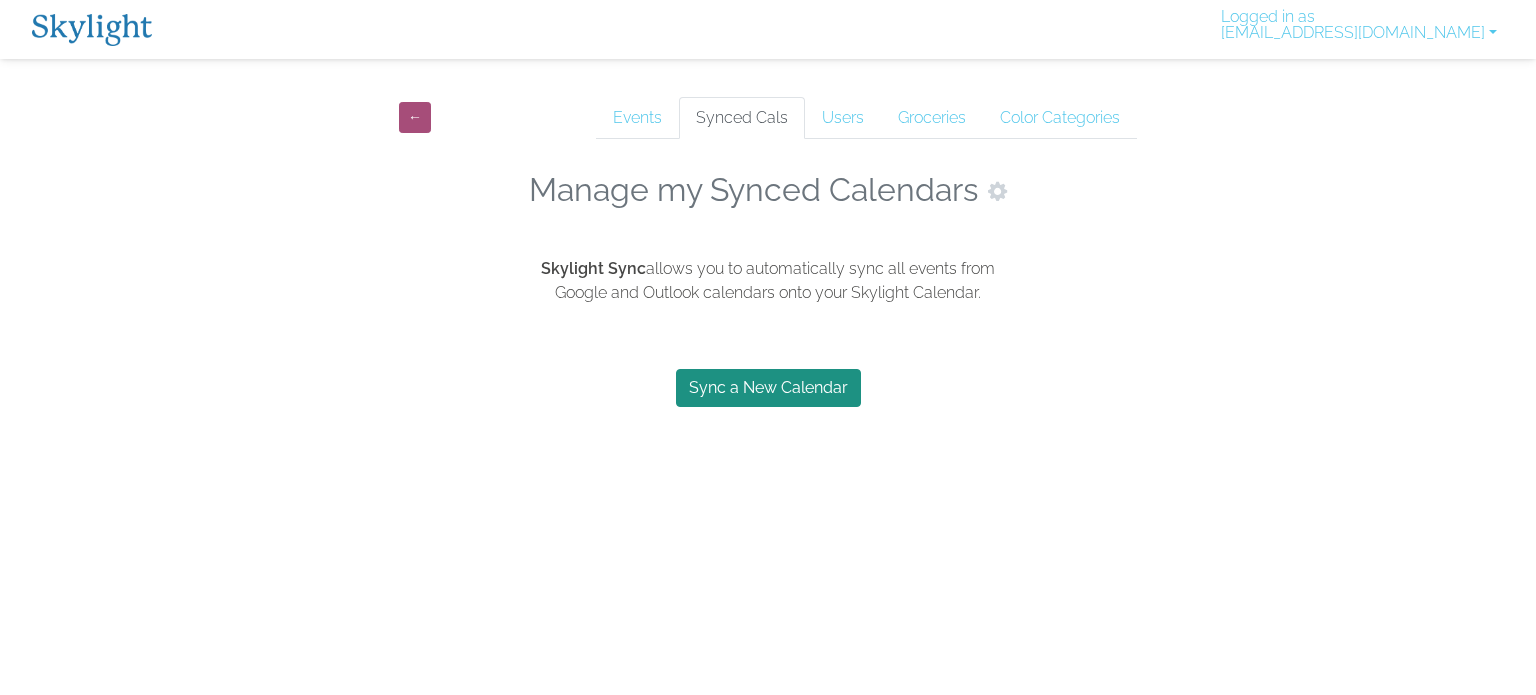 scroll, scrollTop: 0, scrollLeft: 0, axis: both 